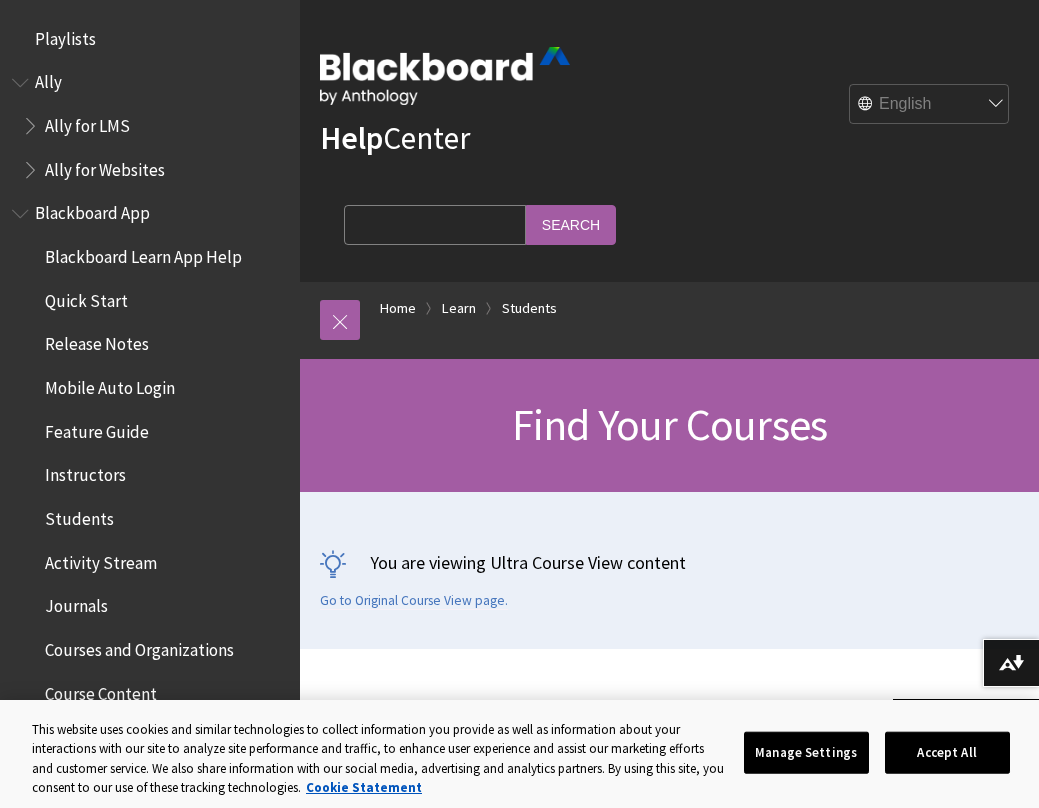 scroll, scrollTop: 500, scrollLeft: 0, axis: vertical 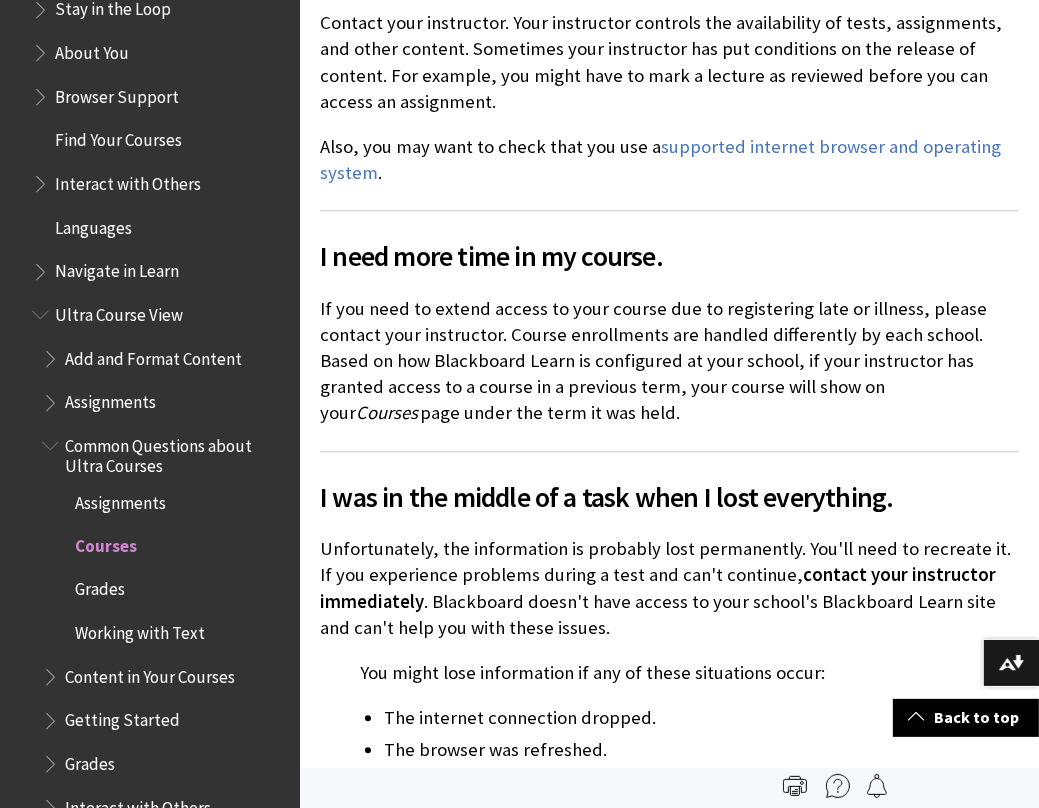 click at bounding box center [42, 310] 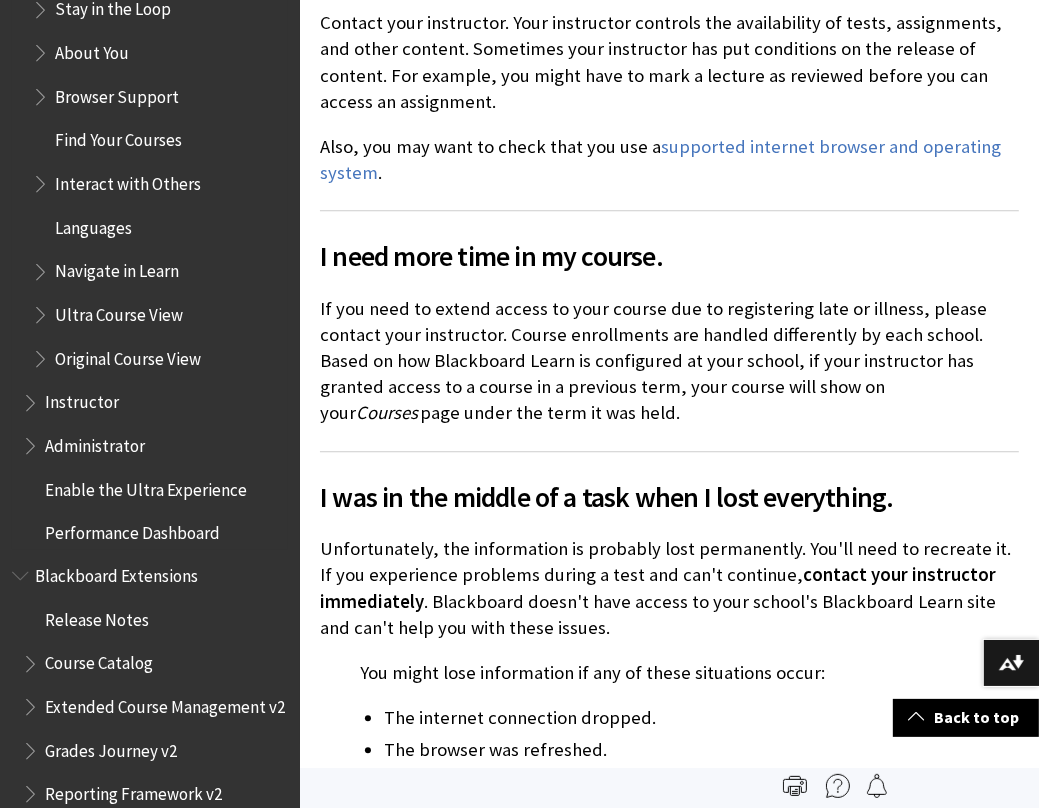 click at bounding box center (42, 310) 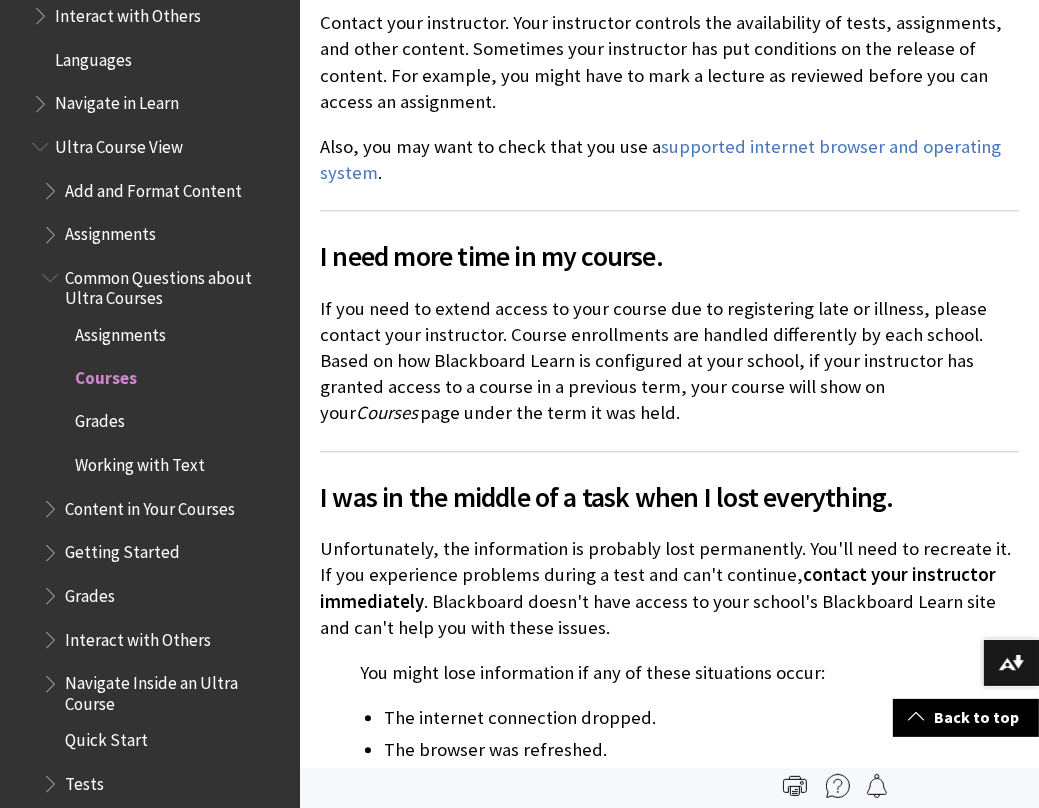 scroll, scrollTop: 2251, scrollLeft: 0, axis: vertical 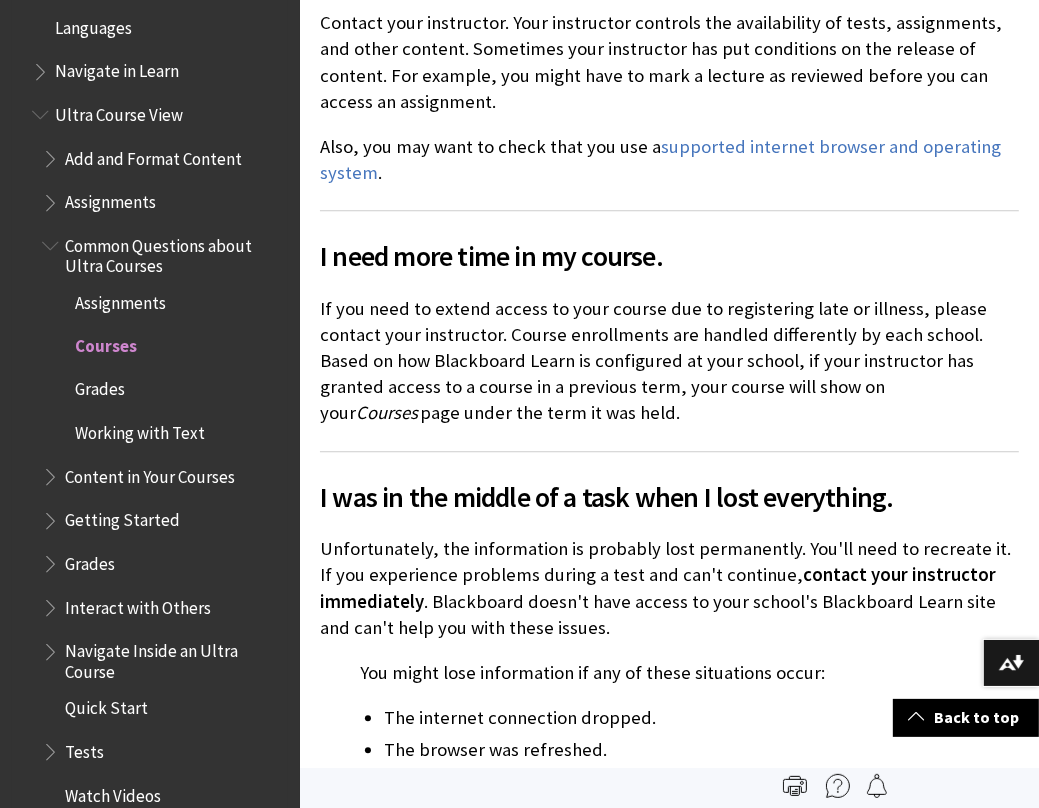 click at bounding box center (52, 473) 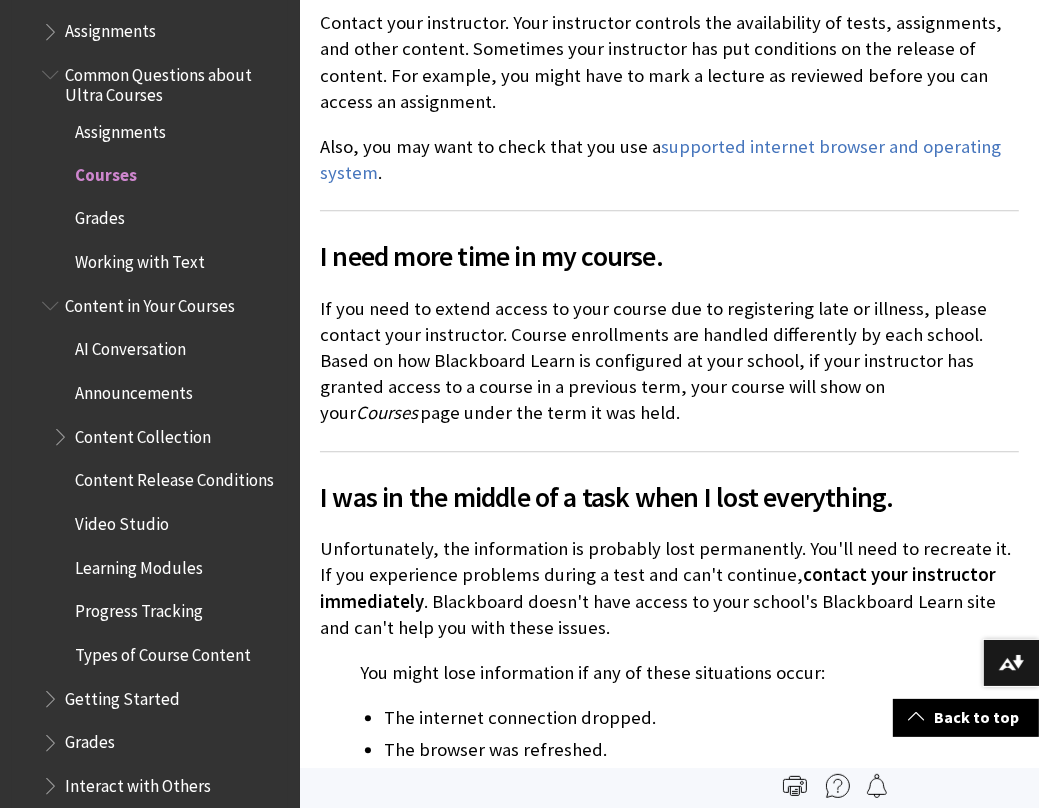 scroll, scrollTop: 2451, scrollLeft: 0, axis: vertical 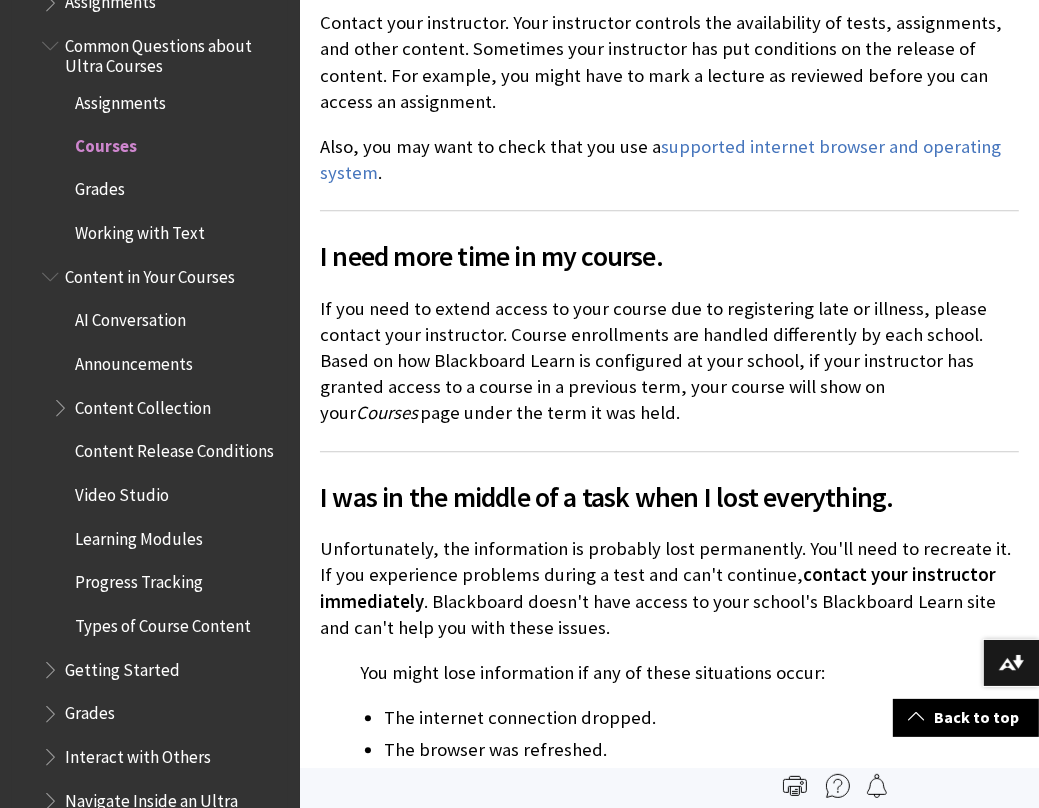 click on "Types of Course Content" at bounding box center (163, 623) 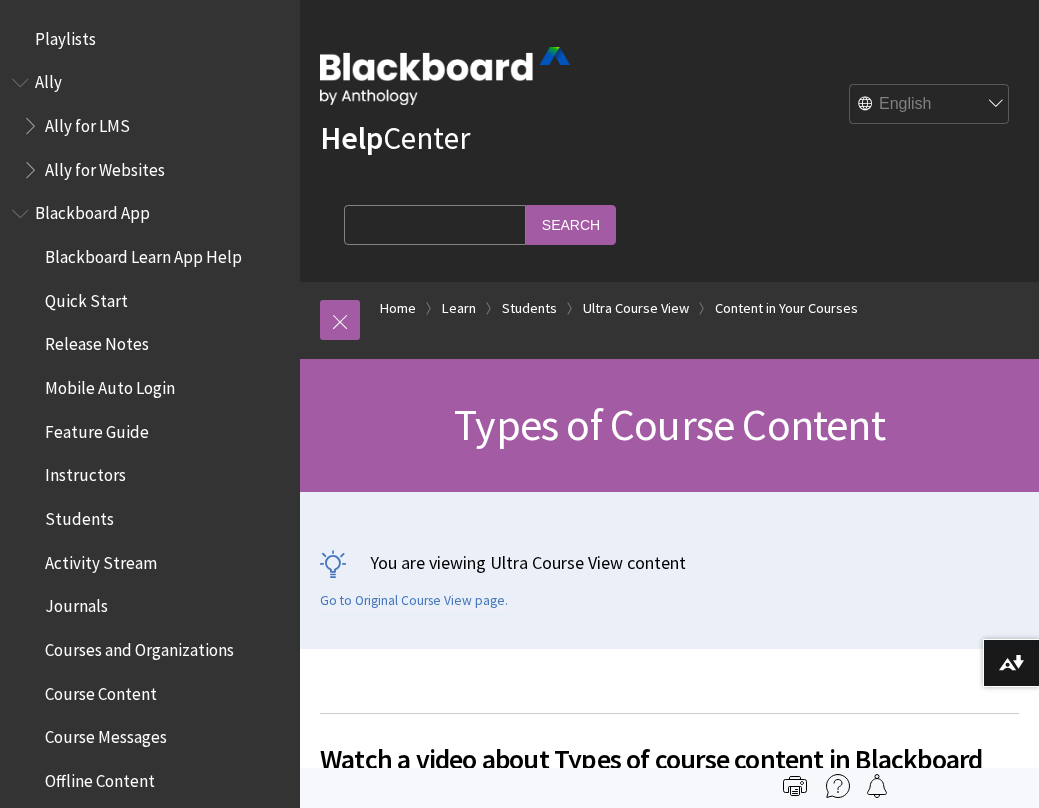scroll, scrollTop: 0, scrollLeft: 0, axis: both 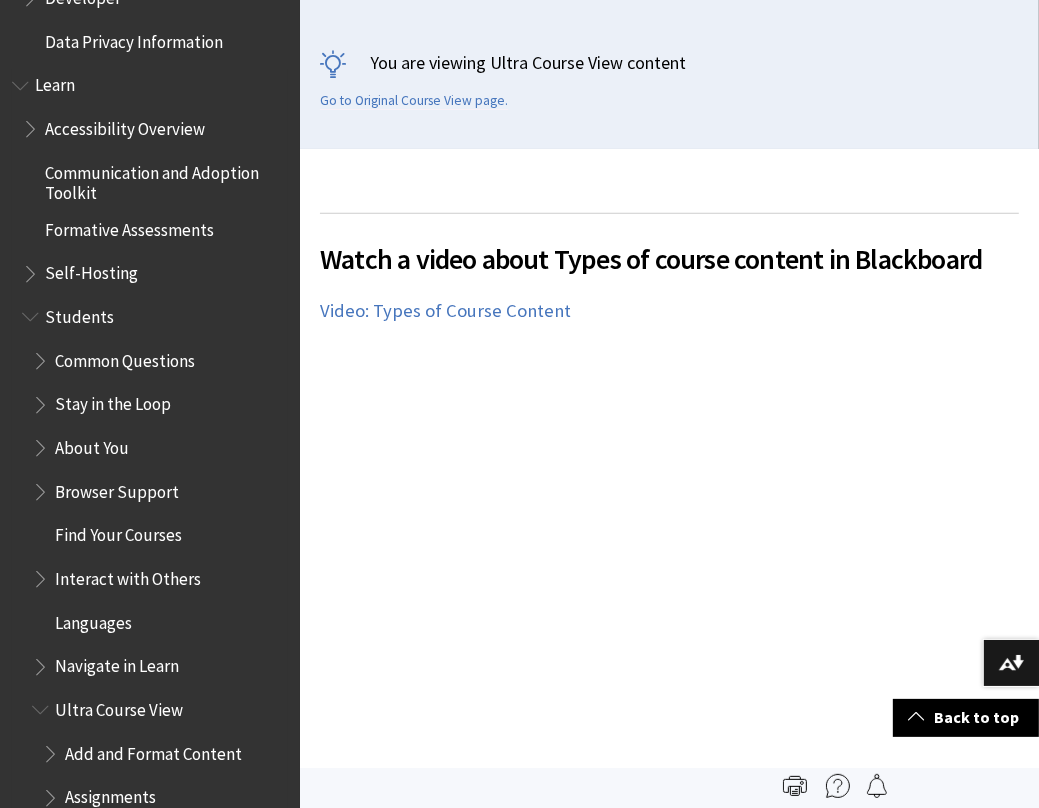 click on "Students" at bounding box center [79, 313] 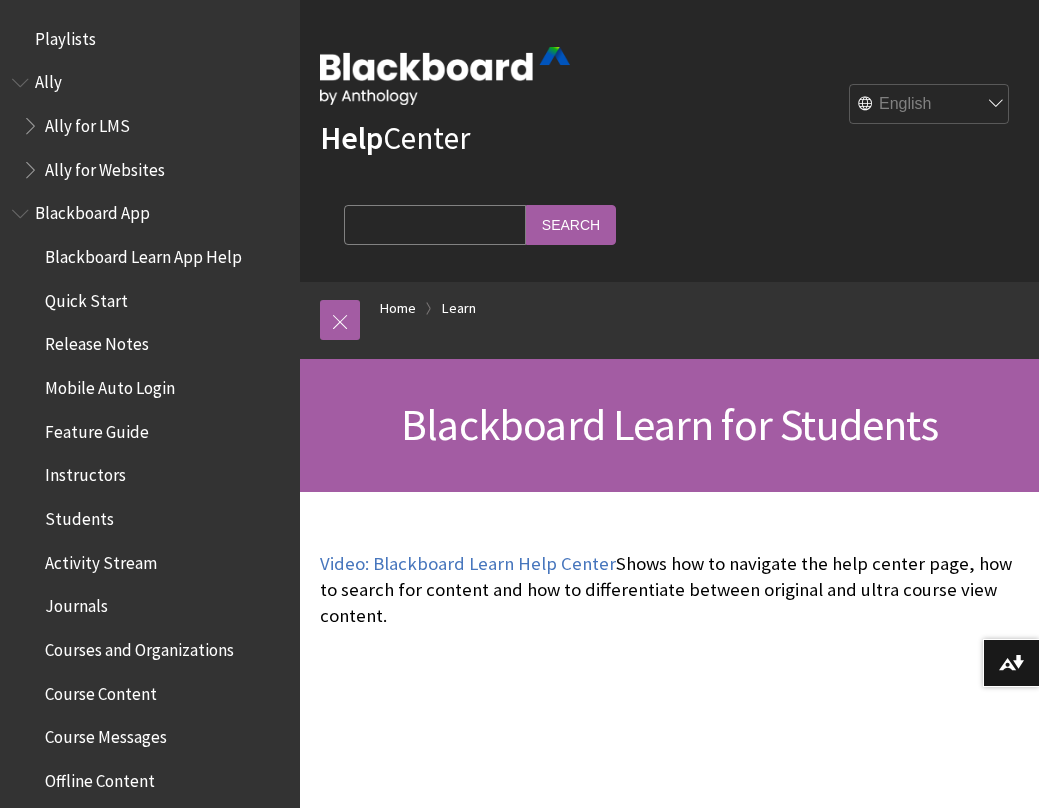 scroll, scrollTop: 310, scrollLeft: 0, axis: vertical 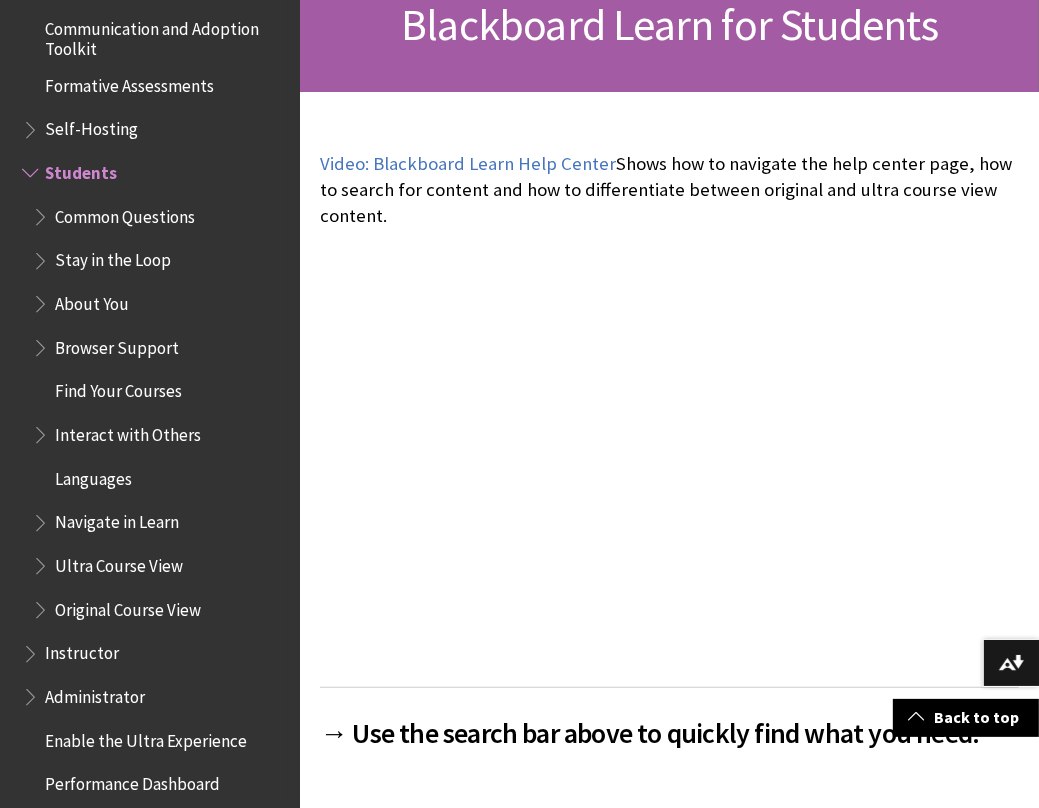 click on "Stay in the Loop" at bounding box center (160, 261) 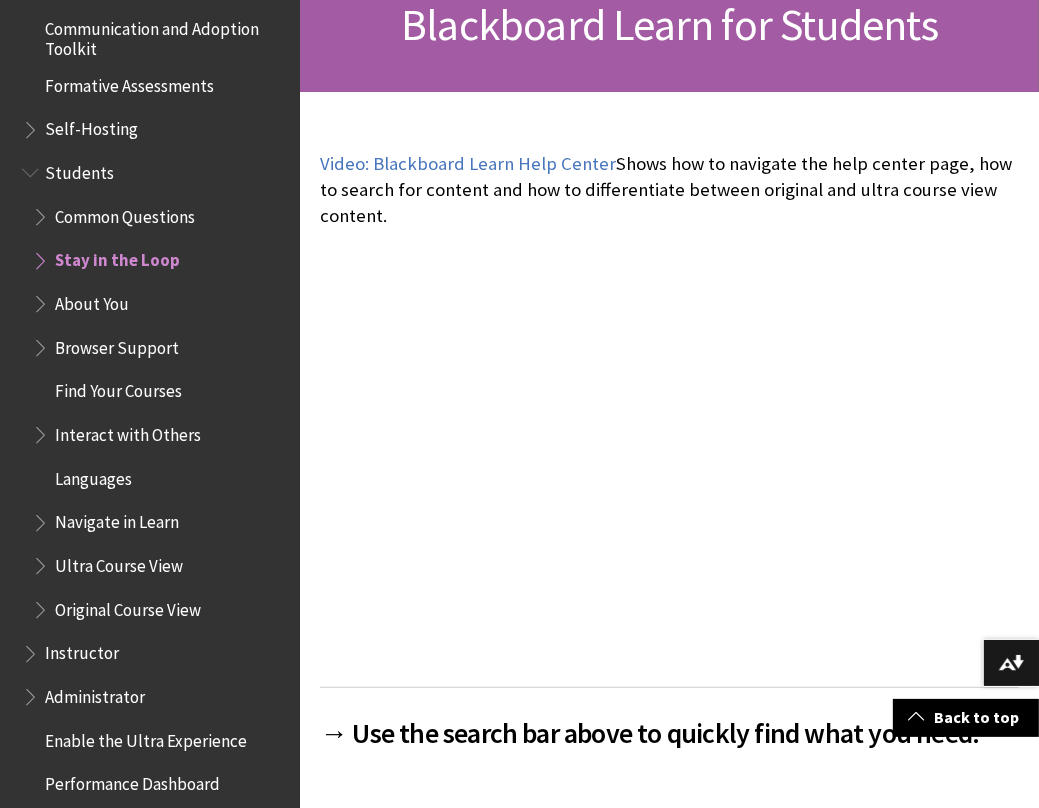 click at bounding box center [42, 256] 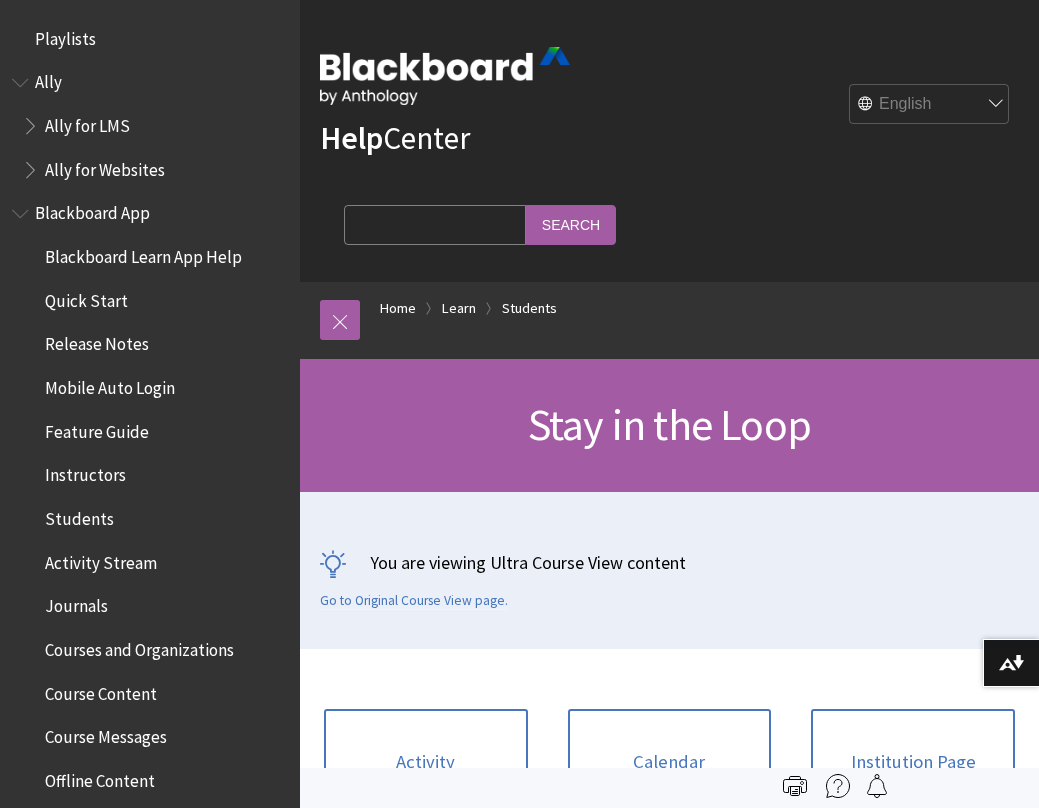 scroll, scrollTop: 0, scrollLeft: 0, axis: both 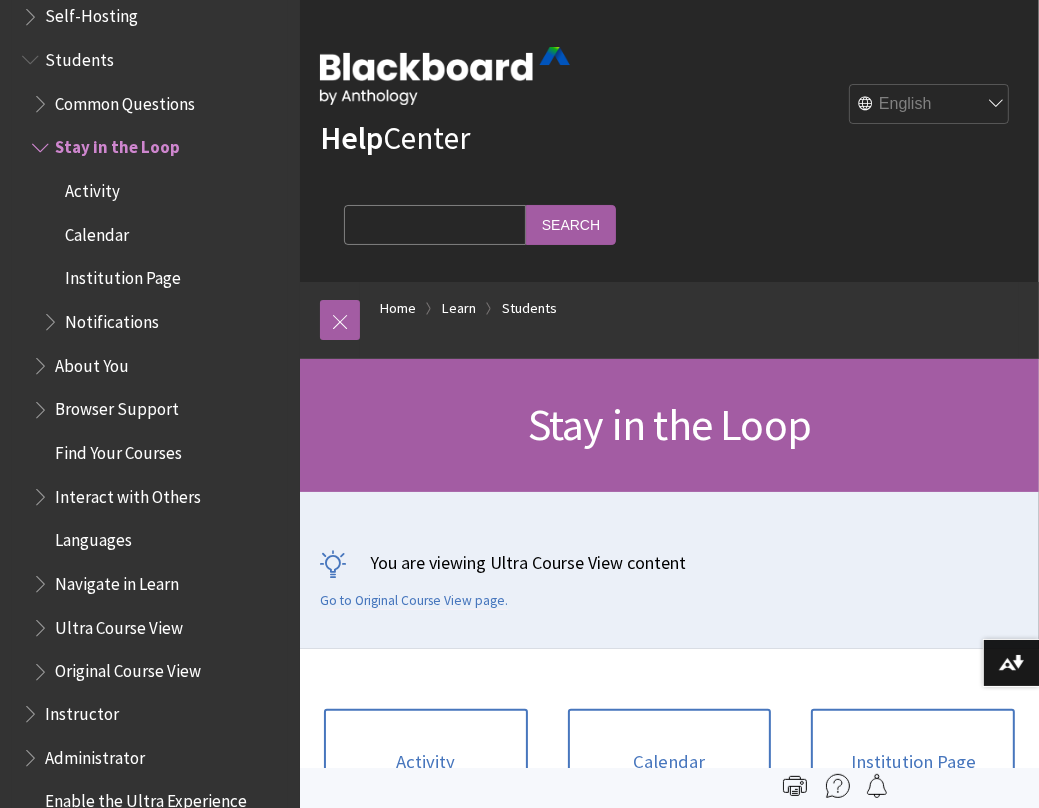 click at bounding box center [42, 99] 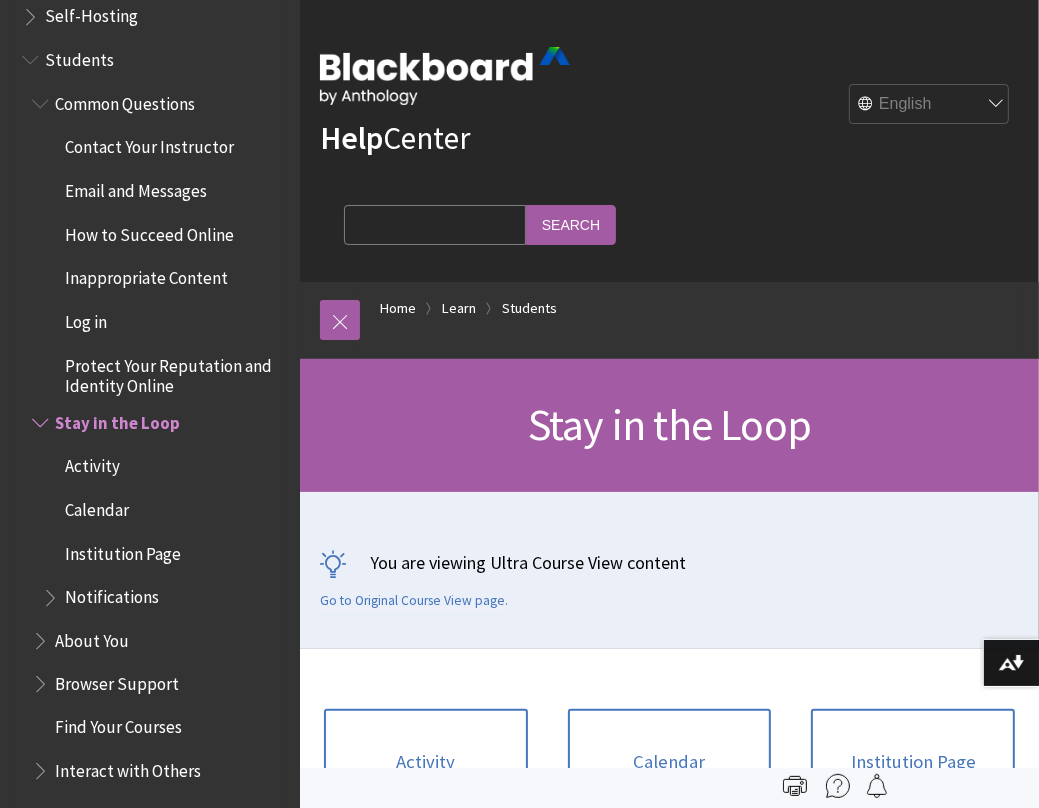 click on "How to Succeed Online" at bounding box center (149, 231) 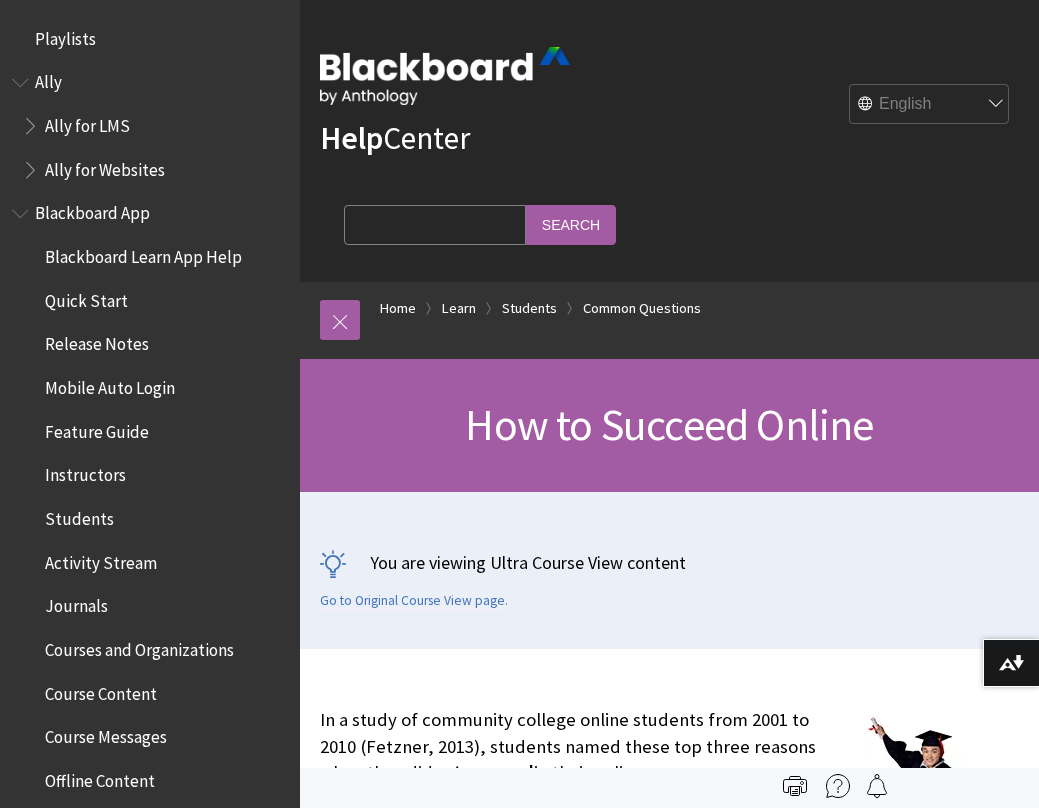 scroll, scrollTop: 0, scrollLeft: 0, axis: both 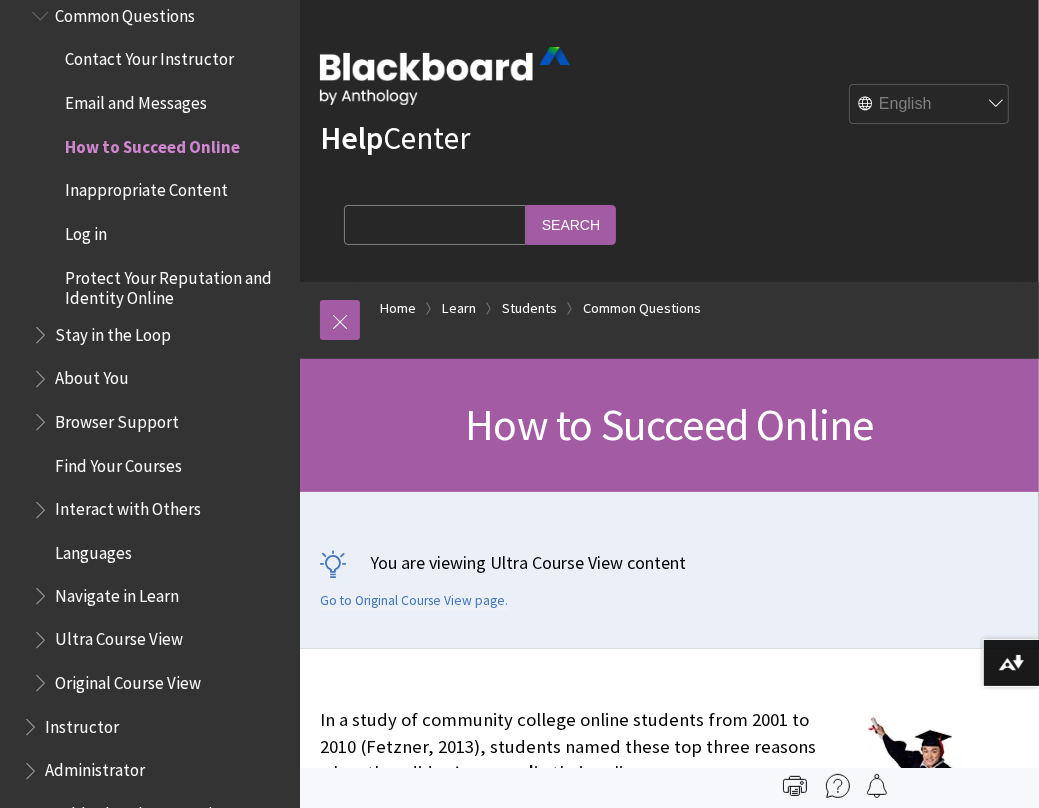 click at bounding box center (42, 330) 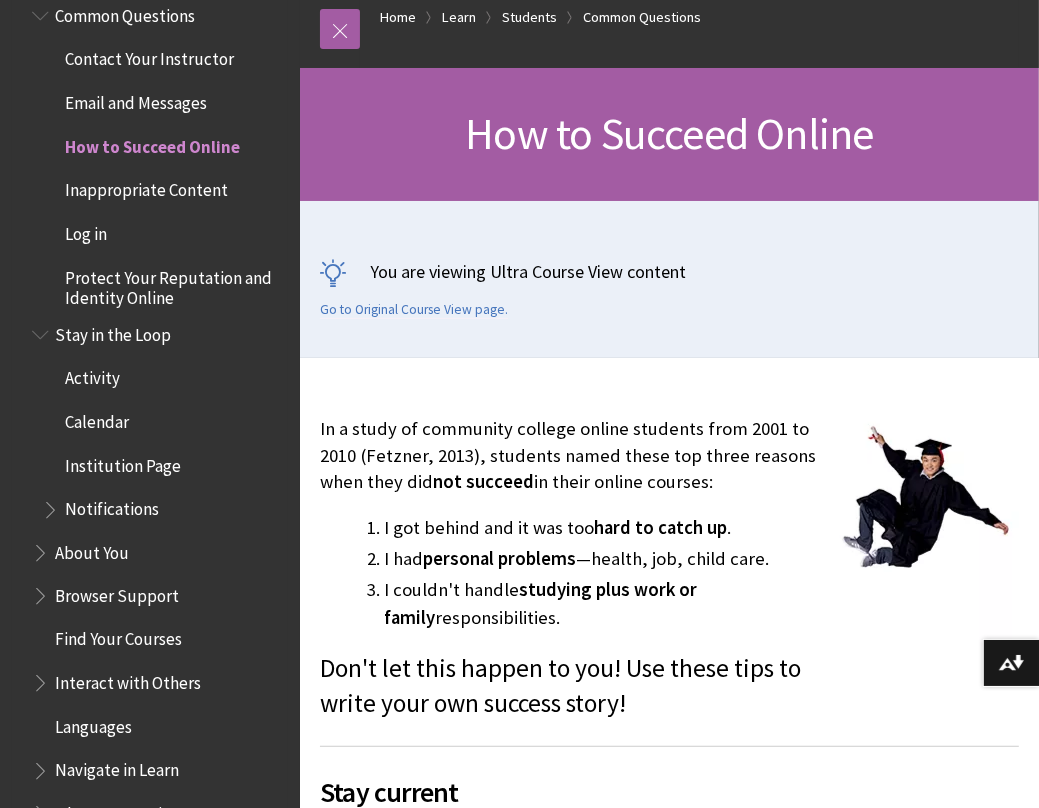 scroll, scrollTop: 300, scrollLeft: 0, axis: vertical 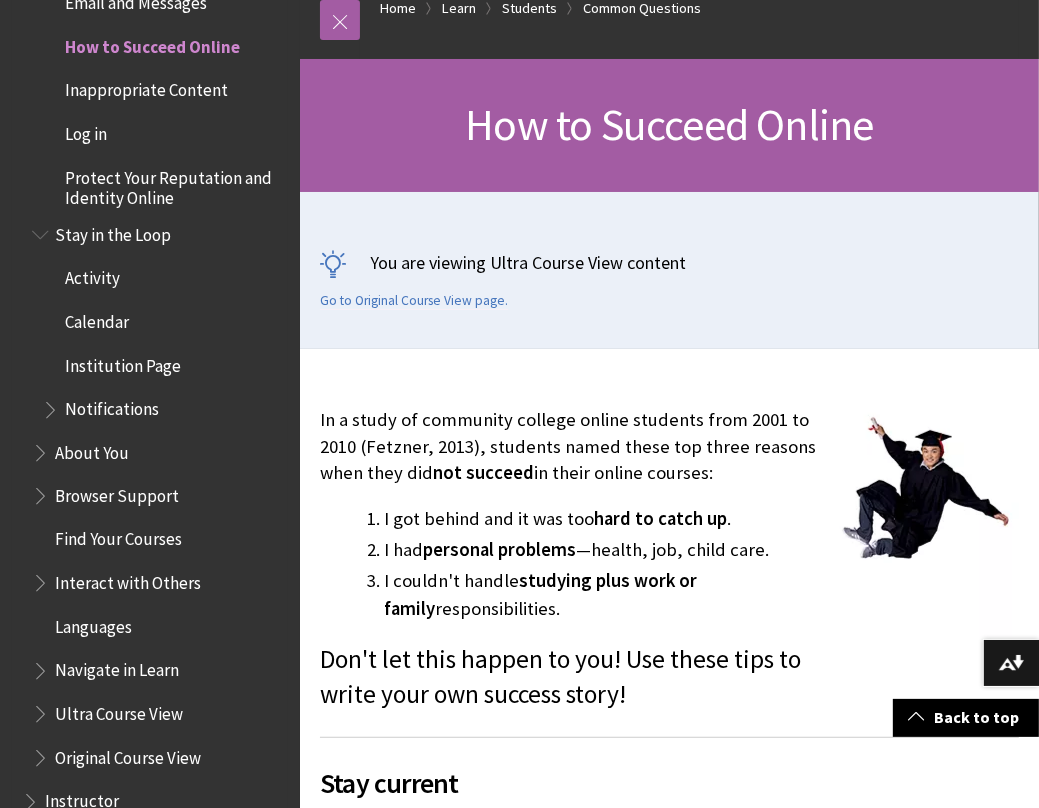 click on "Activity" at bounding box center (92, 275) 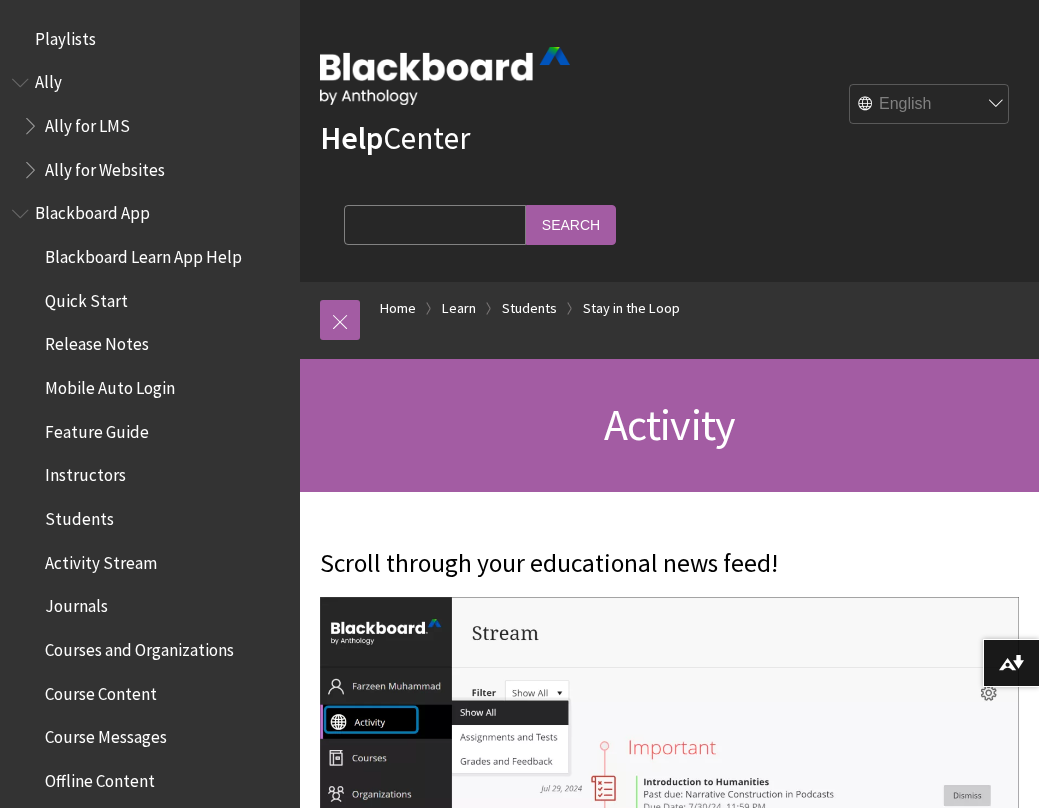 scroll, scrollTop: 200, scrollLeft: 0, axis: vertical 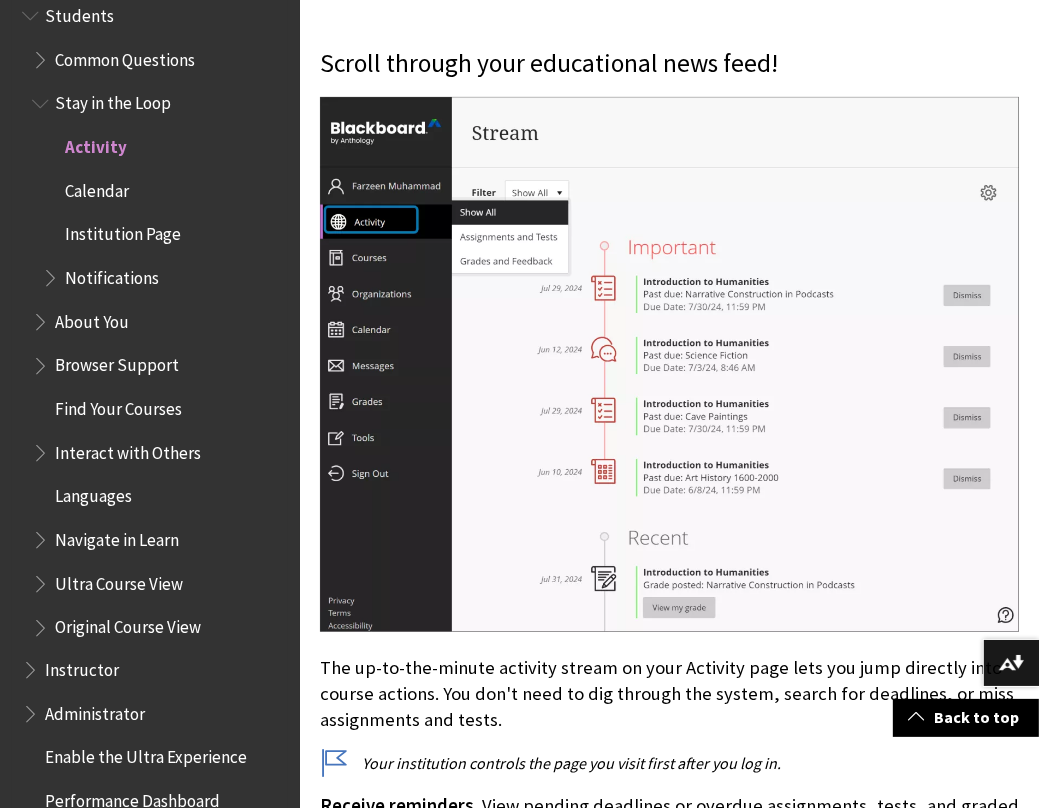 click at bounding box center [52, 273] 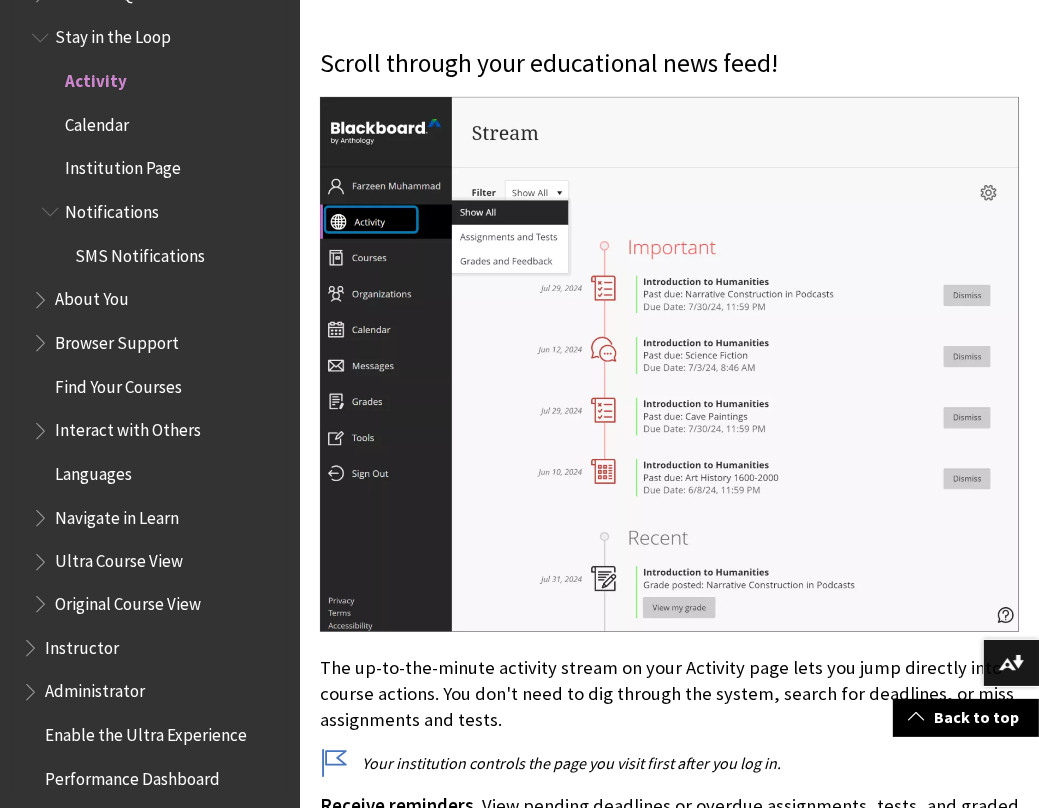 scroll, scrollTop: 2057, scrollLeft: 0, axis: vertical 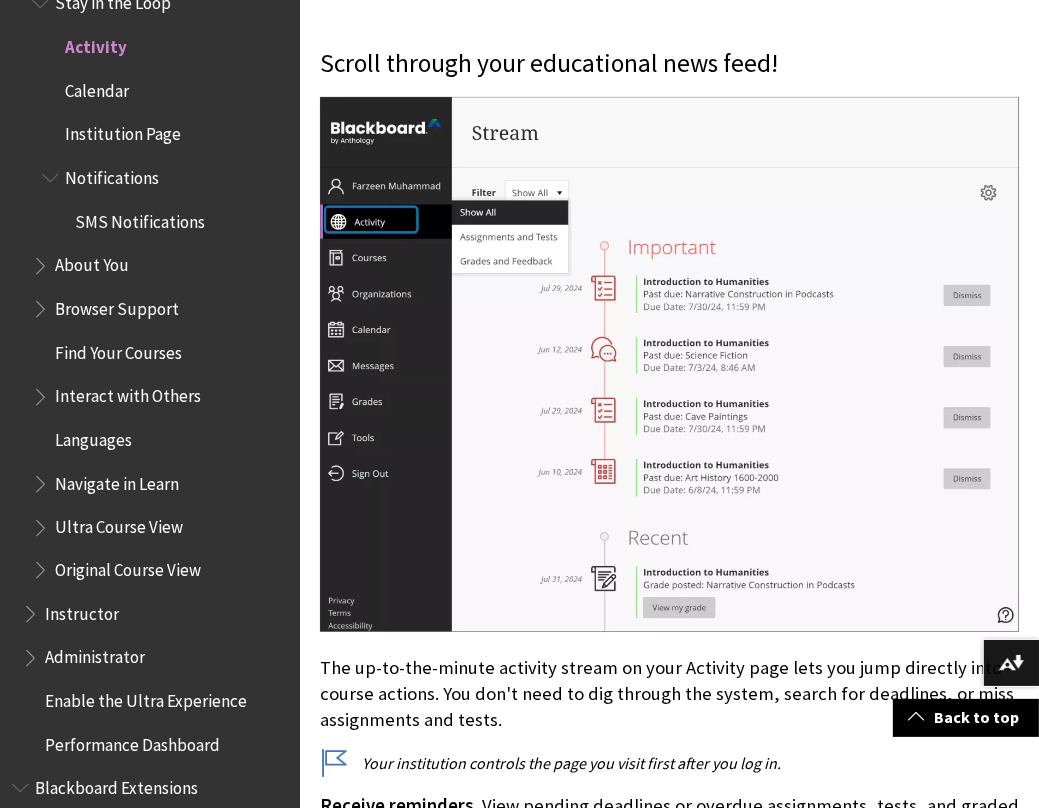 click on "Browser Support" at bounding box center [117, 305] 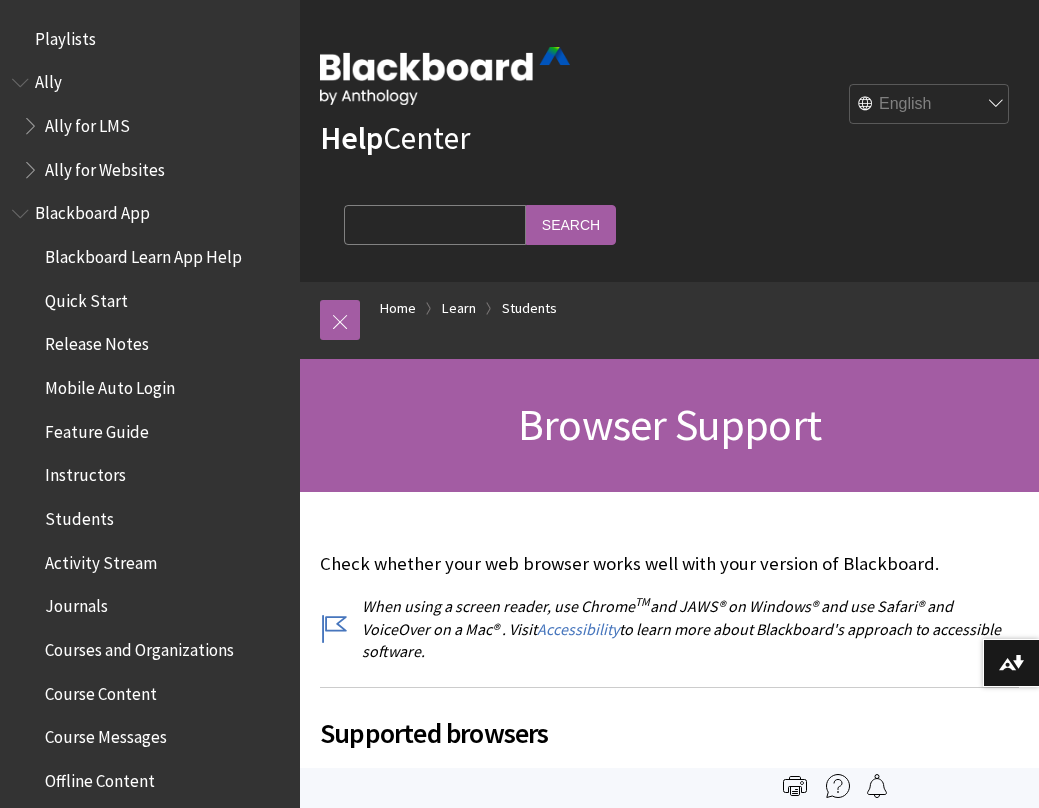 scroll, scrollTop: 0, scrollLeft: 0, axis: both 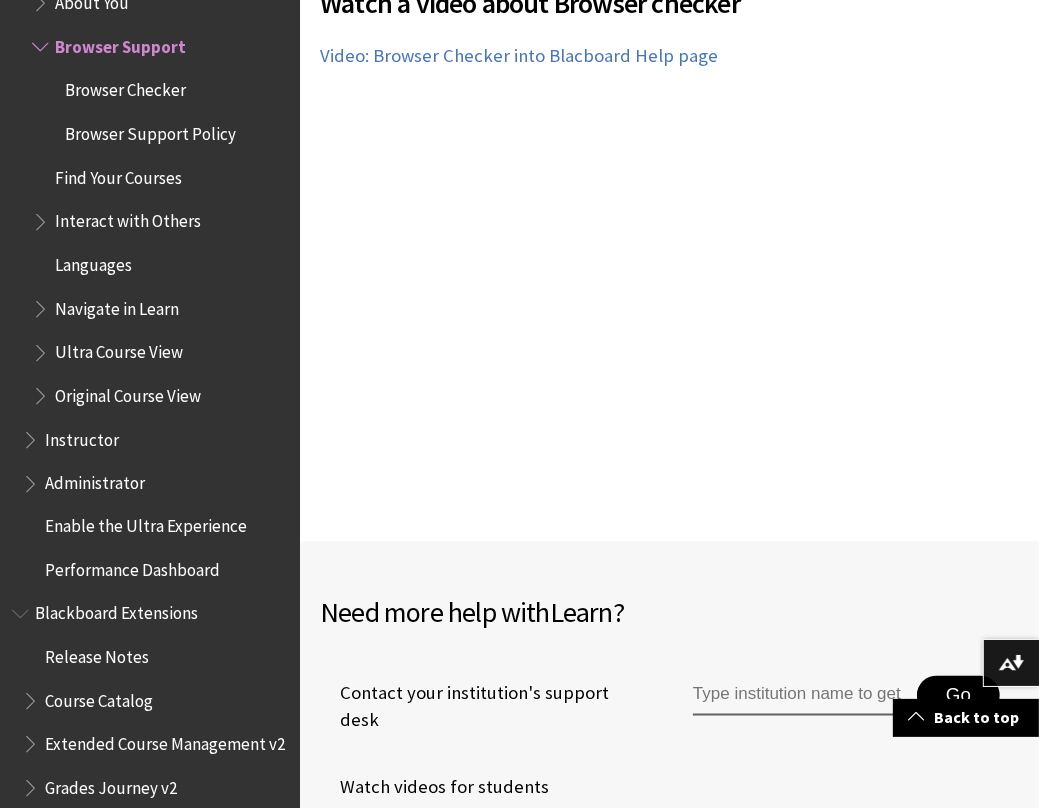 click on "Interact with Others" at bounding box center (128, 218) 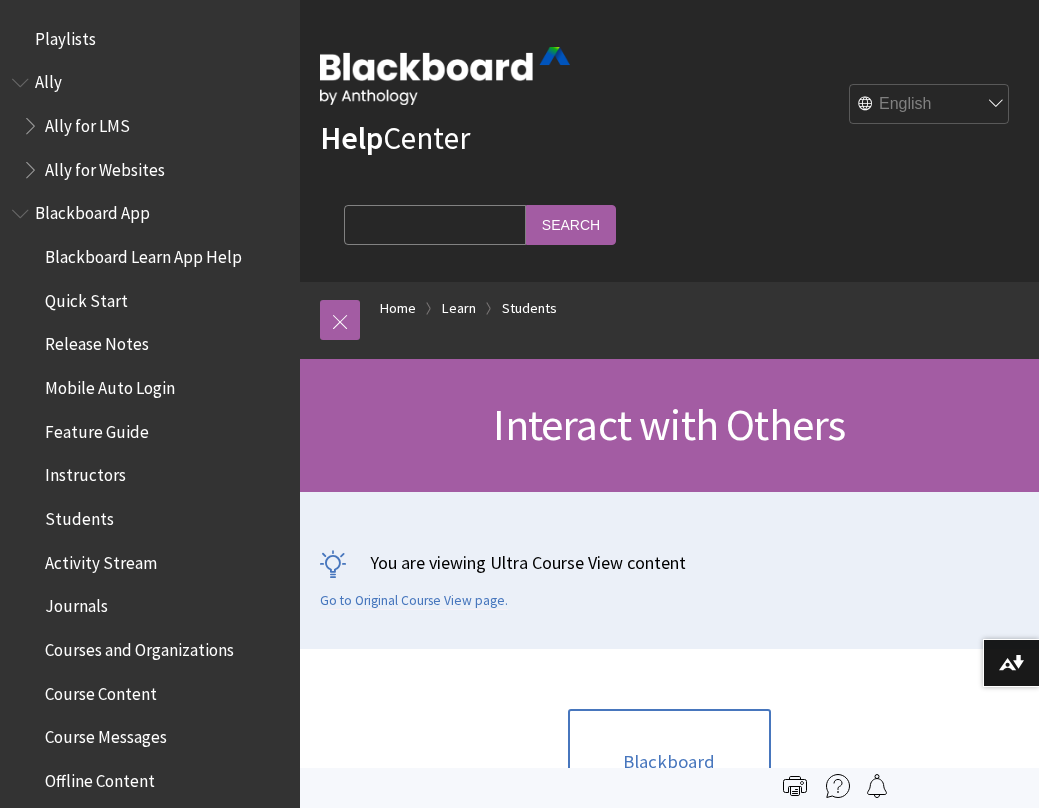 scroll, scrollTop: 0, scrollLeft: 0, axis: both 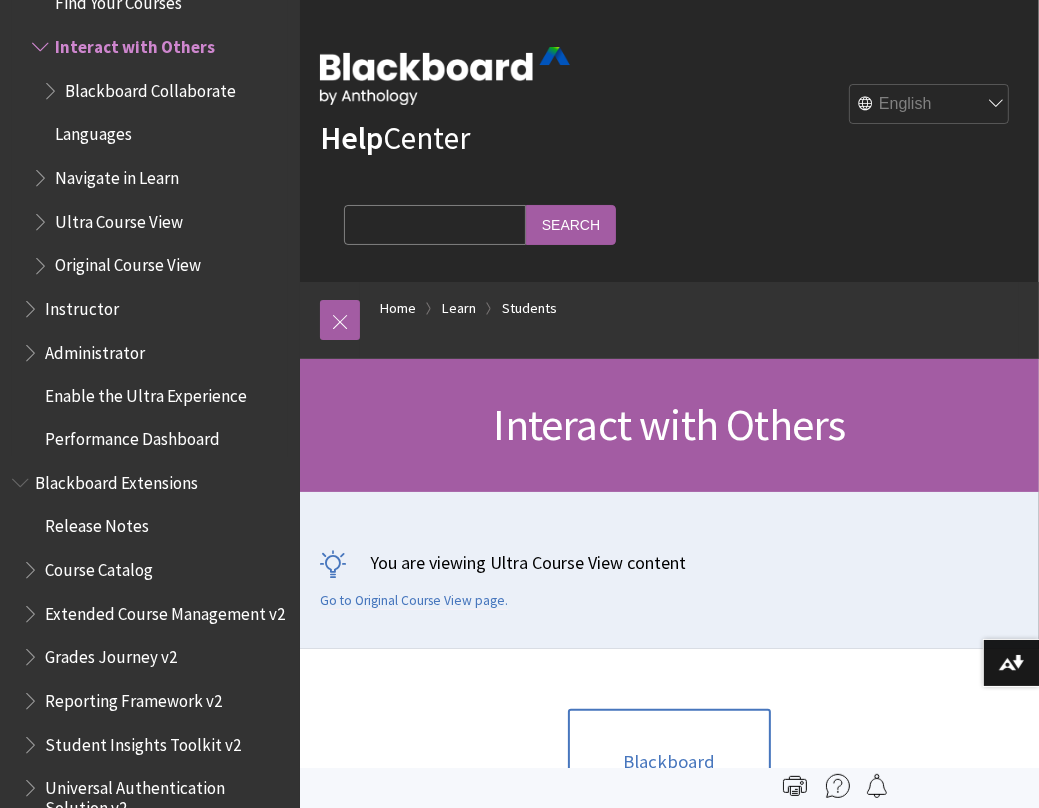 click at bounding box center [42, 173] 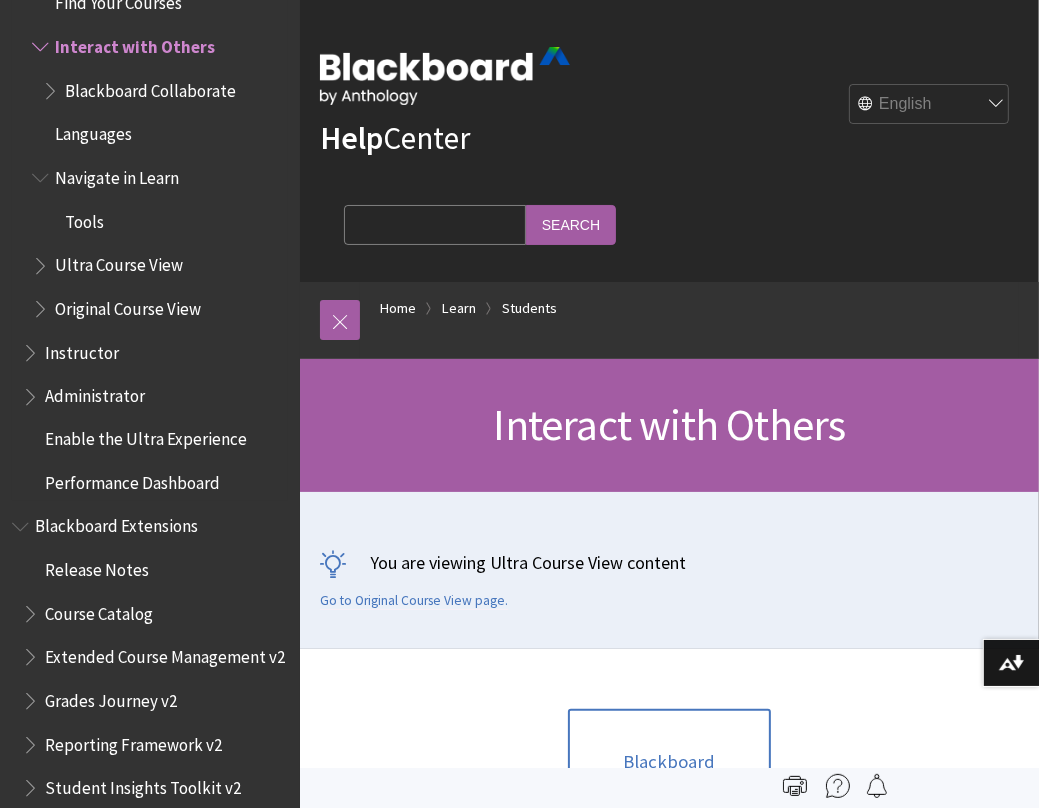 click on "Tools" at bounding box center (84, 218) 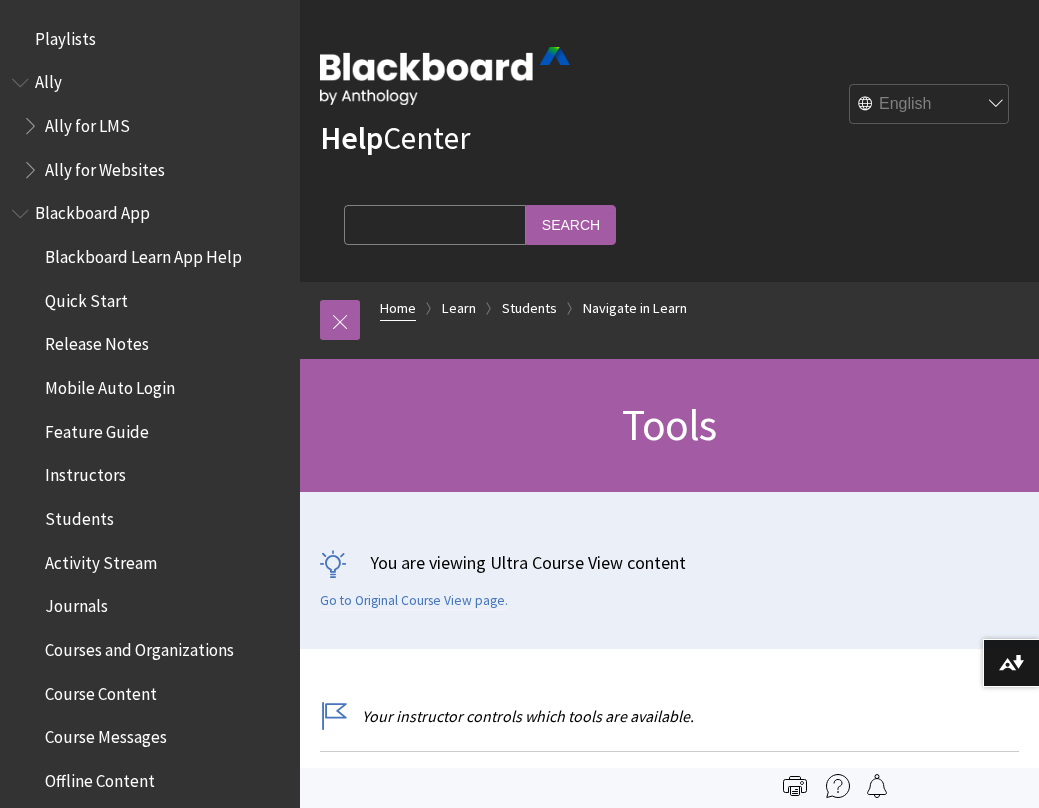 scroll, scrollTop: 0, scrollLeft: 0, axis: both 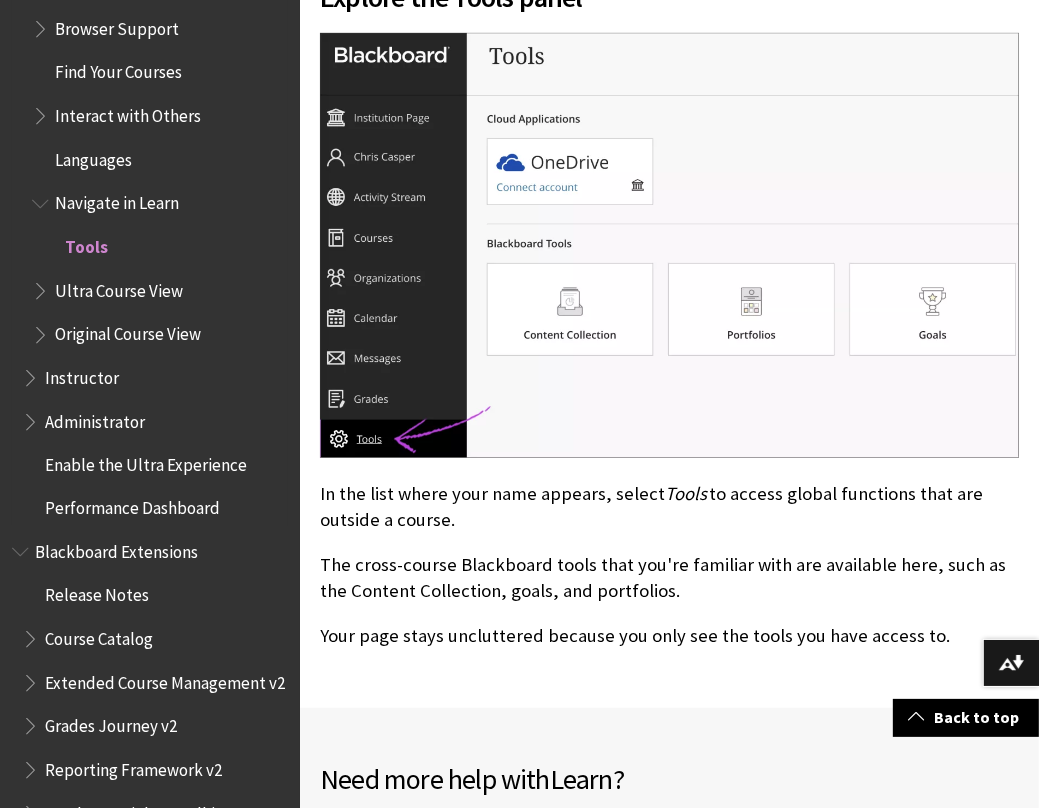 click on "Ultra Course View" at bounding box center (119, 287) 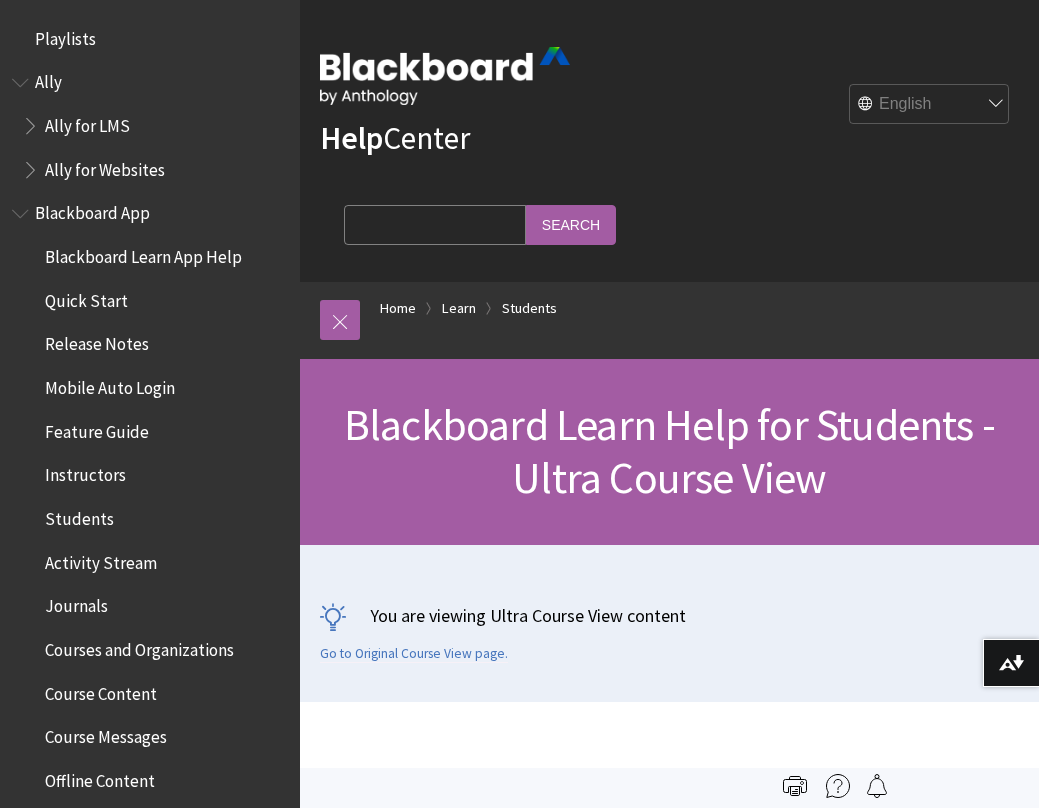 scroll, scrollTop: 0, scrollLeft: 0, axis: both 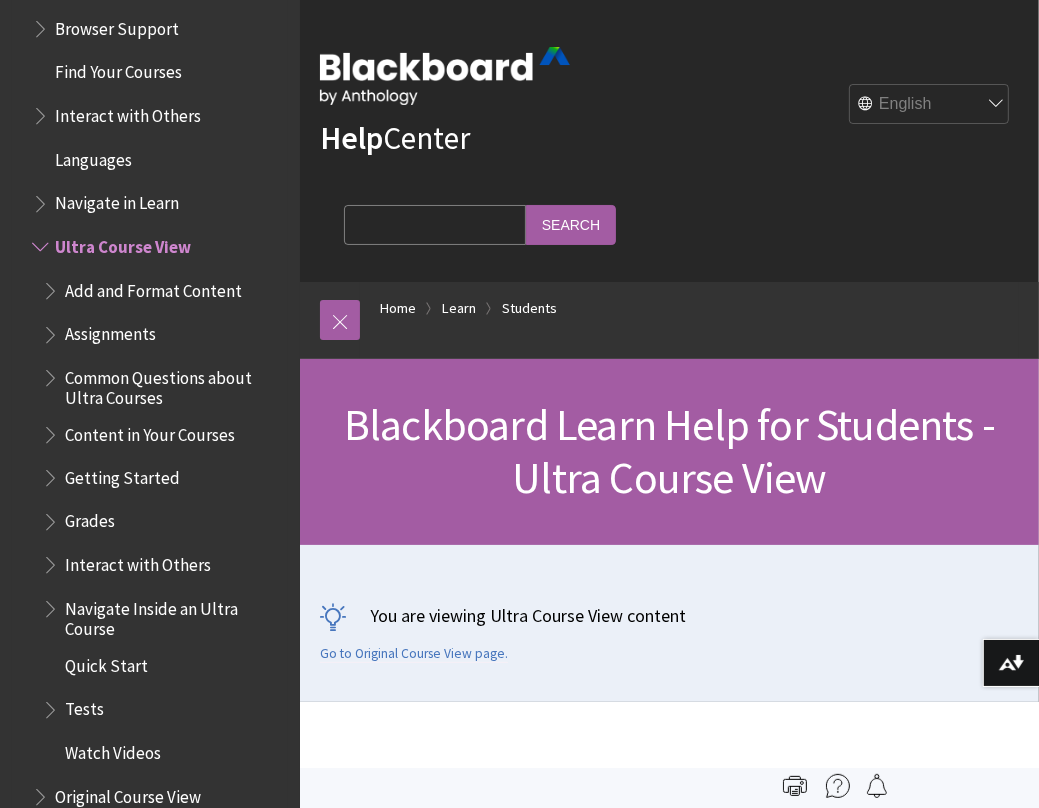 click on "Content in Your Courses" at bounding box center [150, 431] 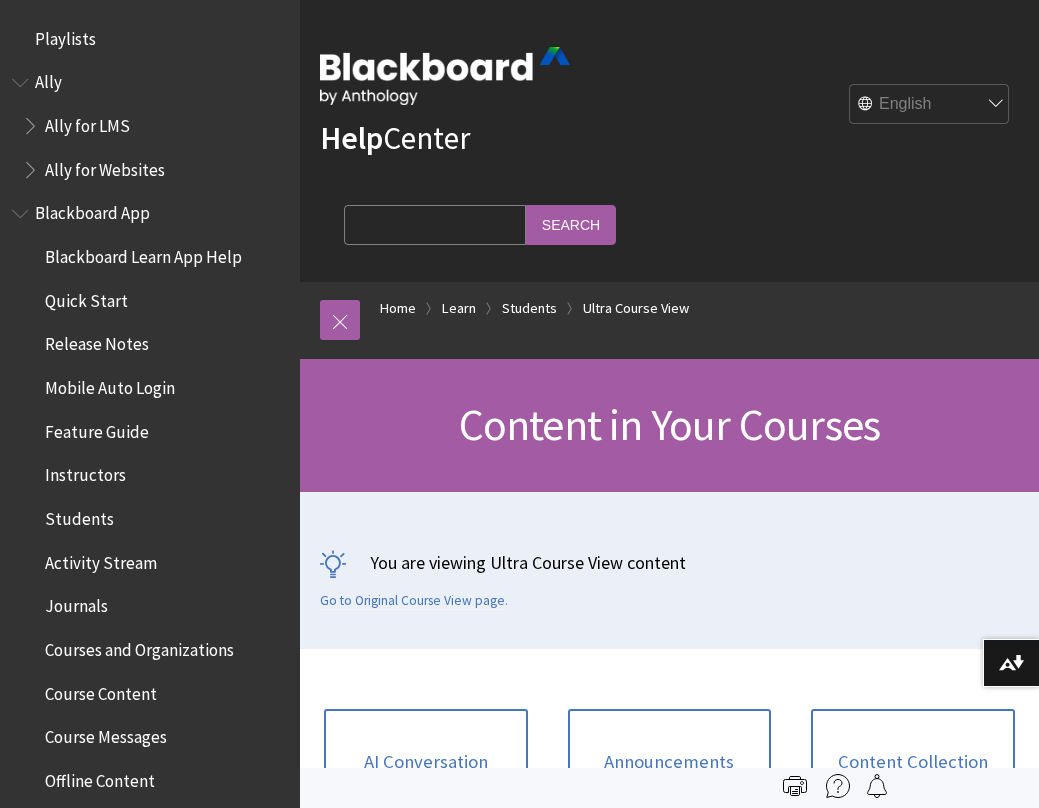 scroll, scrollTop: 0, scrollLeft: 0, axis: both 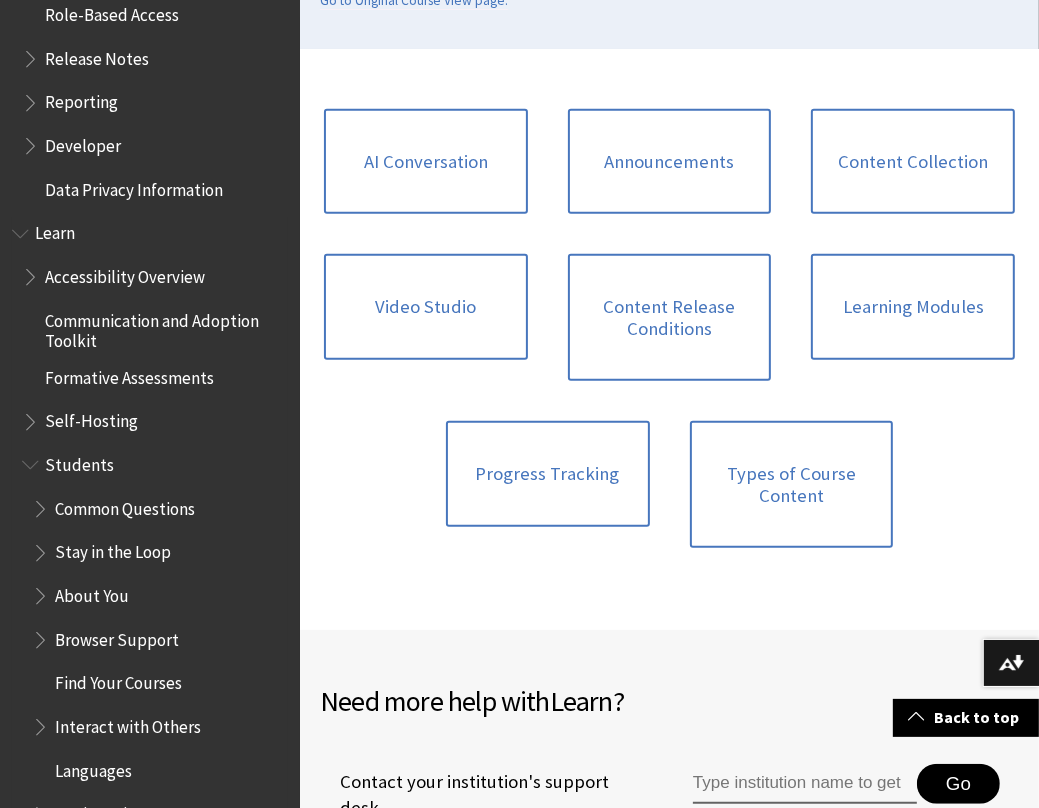 click at bounding box center (32, 460) 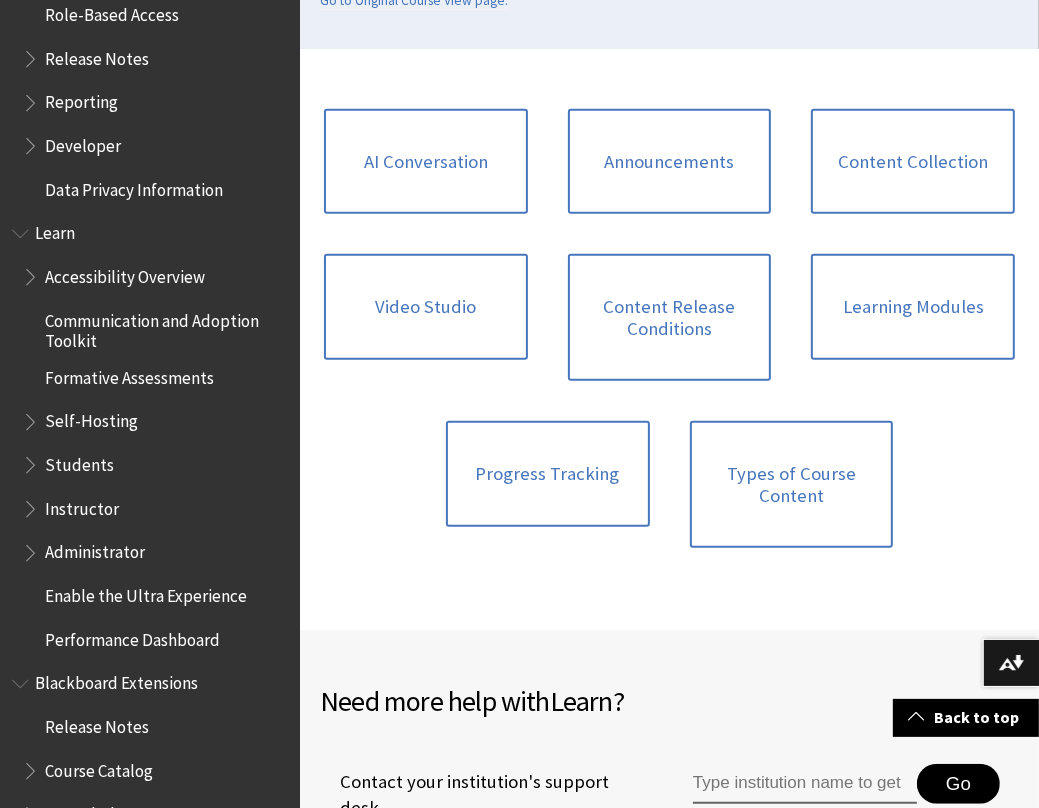 click at bounding box center [32, 460] 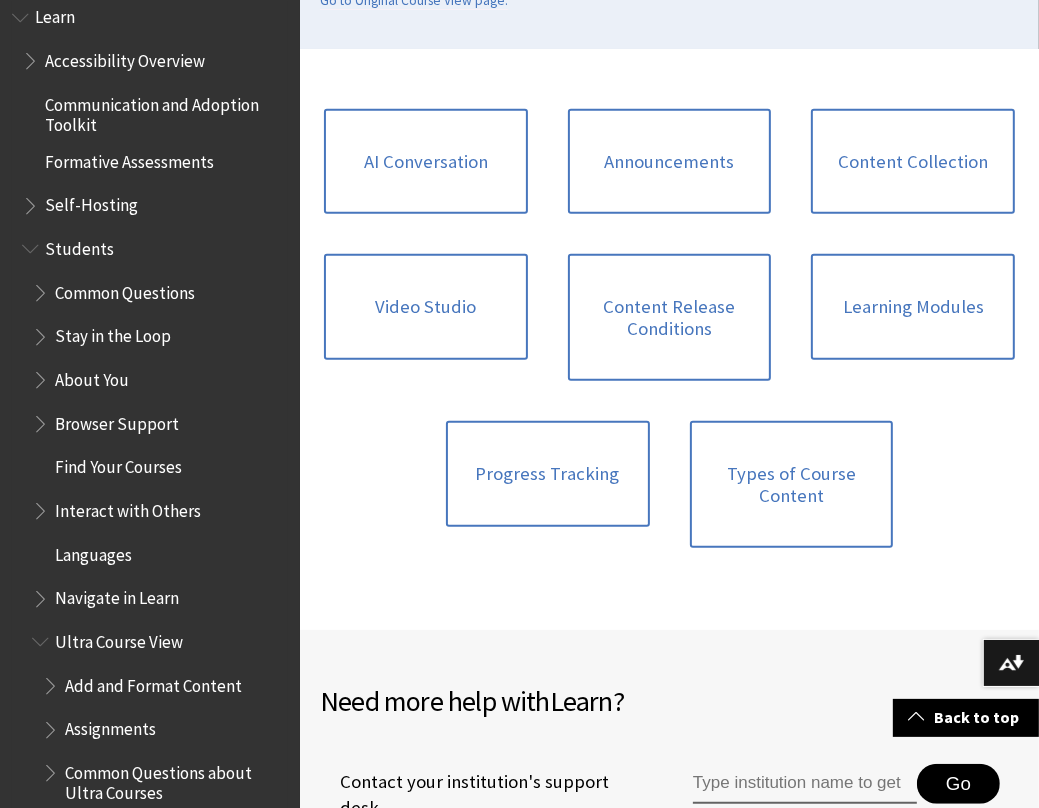 scroll, scrollTop: 1808, scrollLeft: 0, axis: vertical 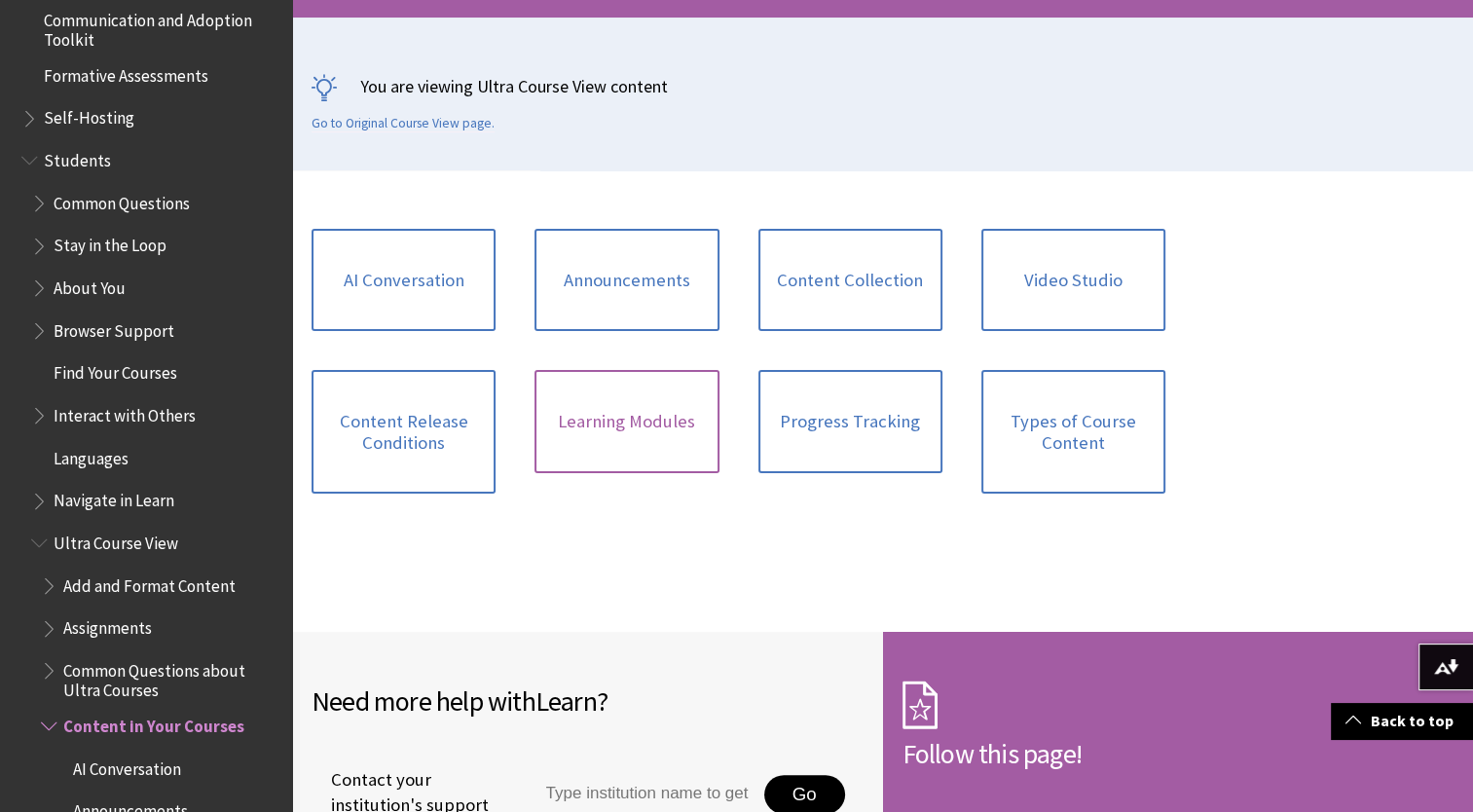 click on "Learning Modules" at bounding box center [626, 422] 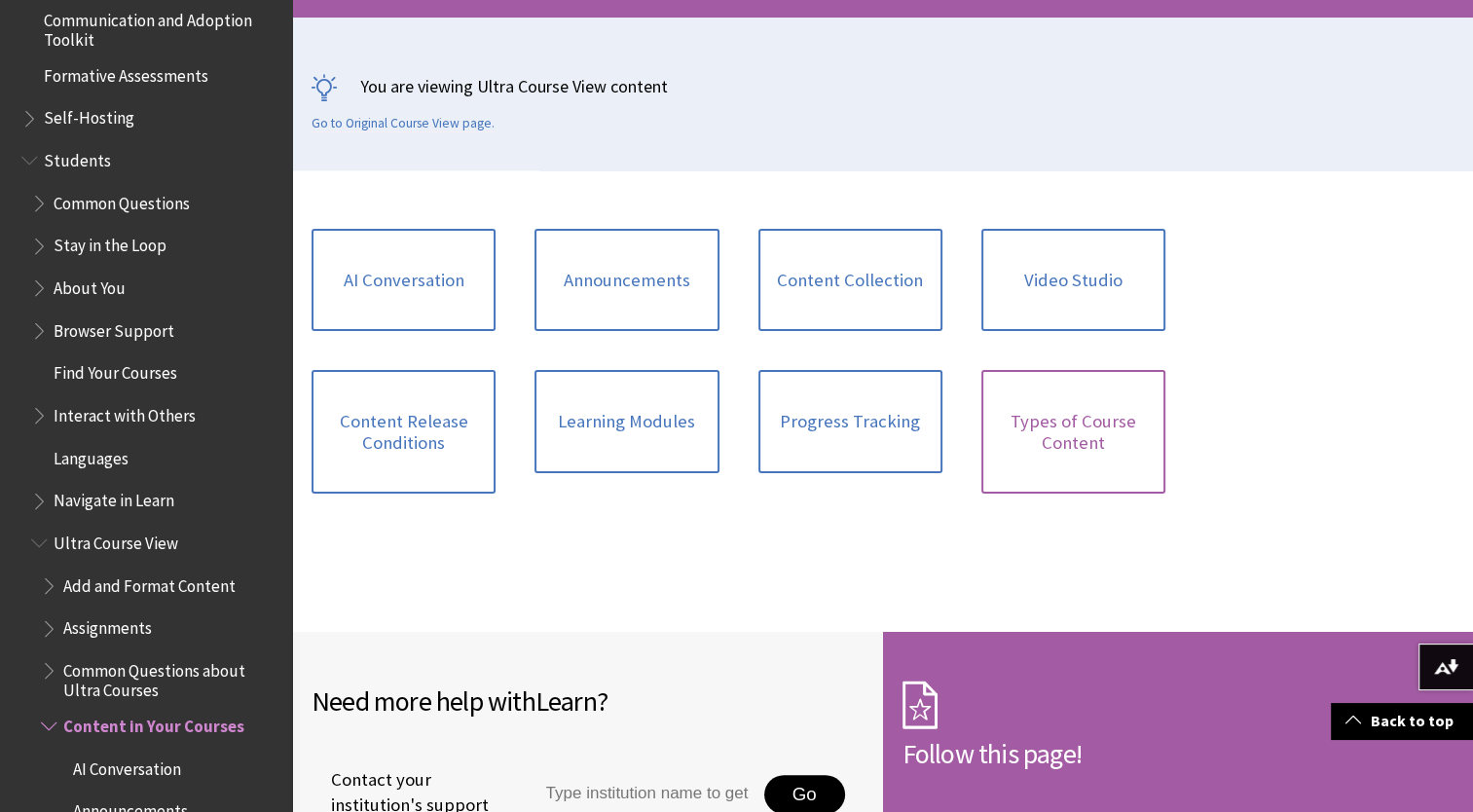 click on "Types of Course Content" at bounding box center (1073, 431) 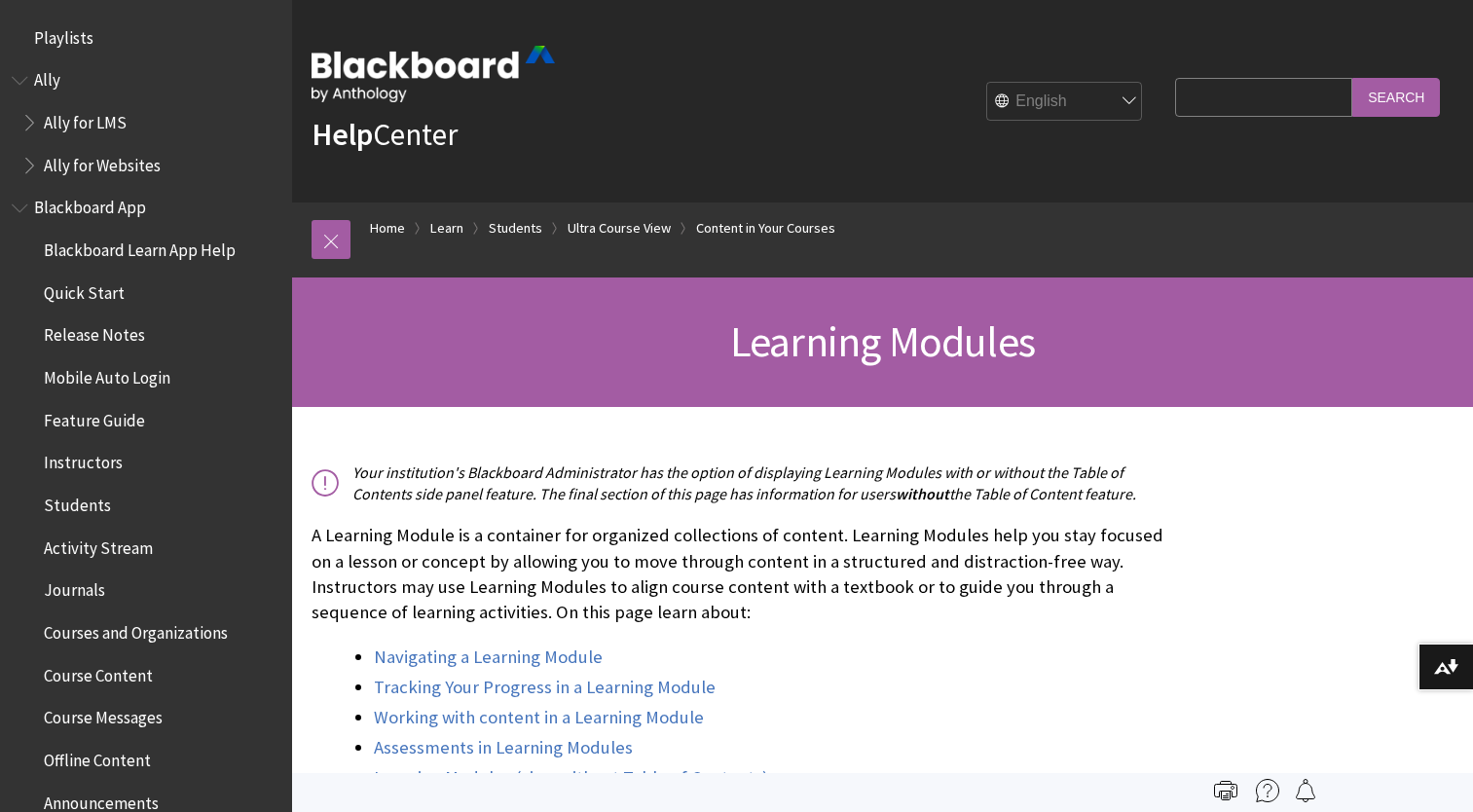 scroll, scrollTop: 0, scrollLeft: 0, axis: both 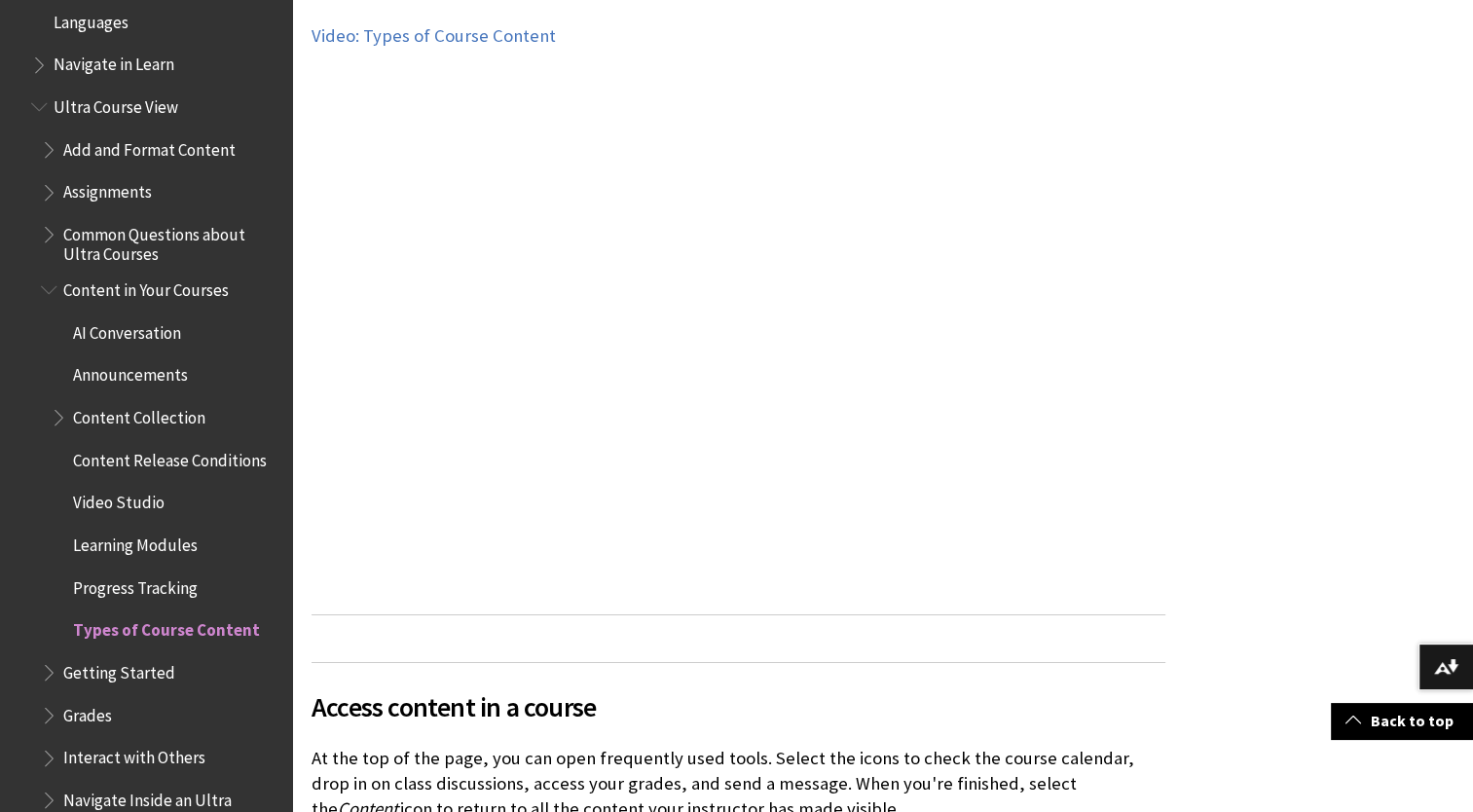 click on "Content in Your Courses" at bounding box center [161, 290] 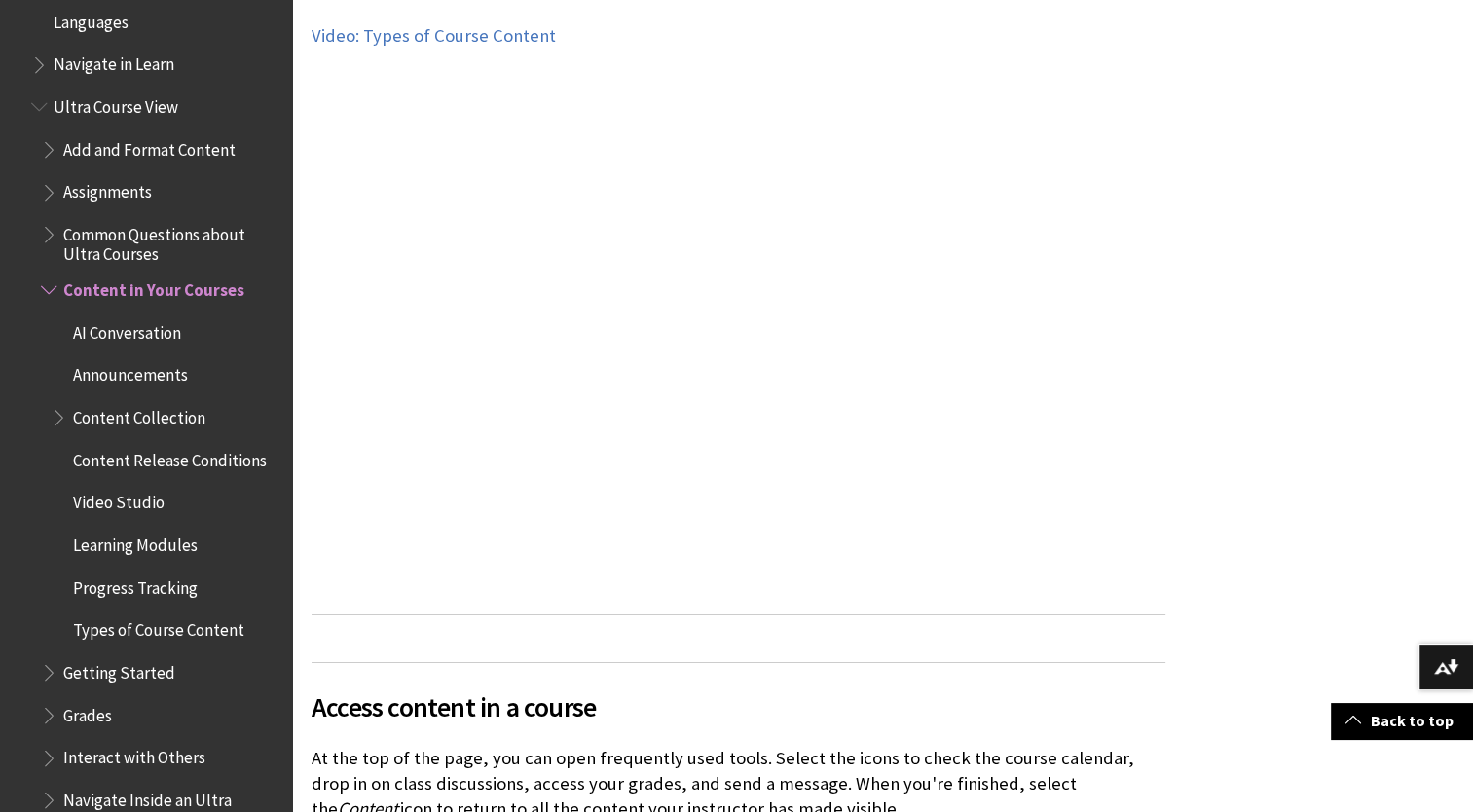 click on "Content in Your Courses" at bounding box center [161, 290] 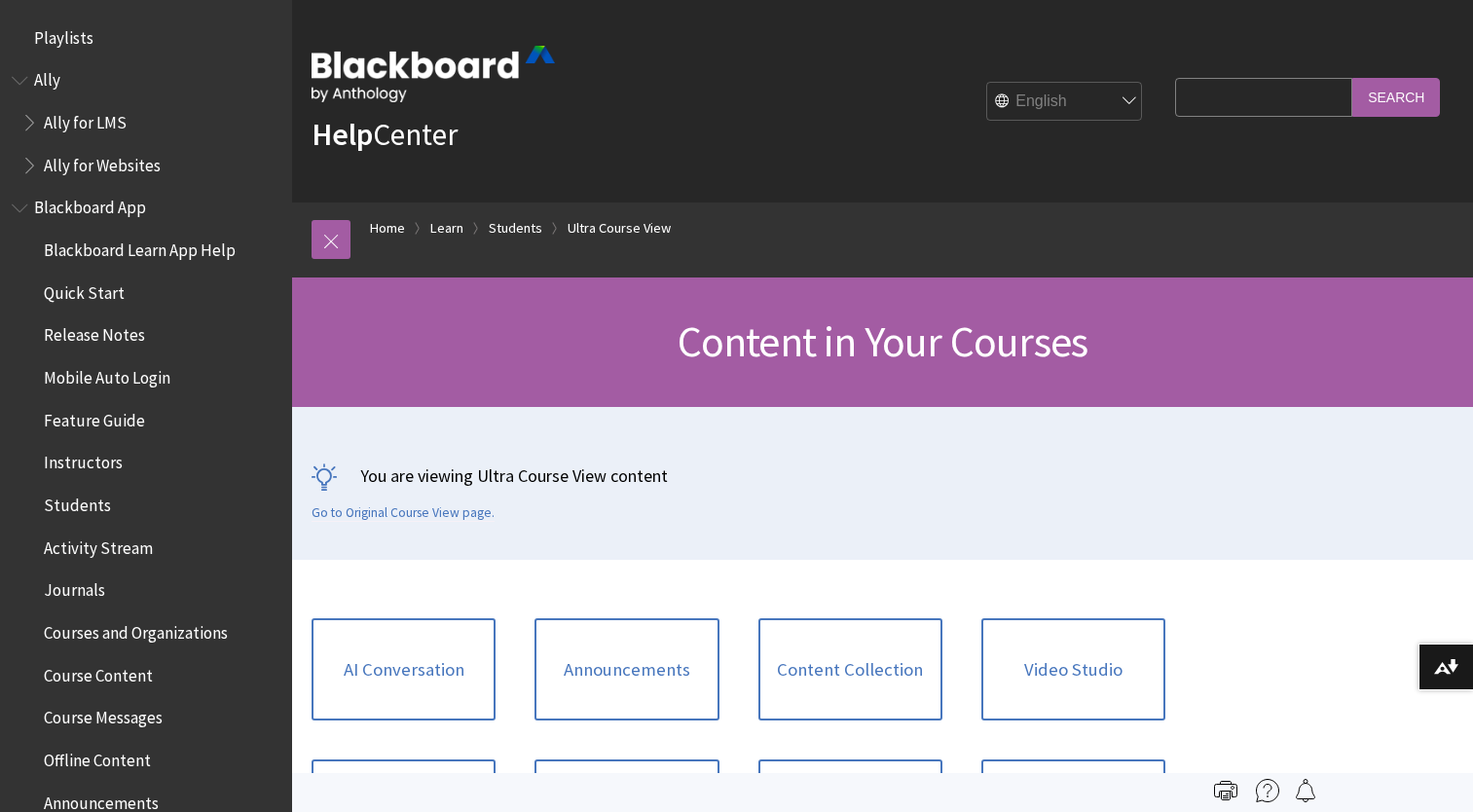 scroll, scrollTop: 0, scrollLeft: 0, axis: both 